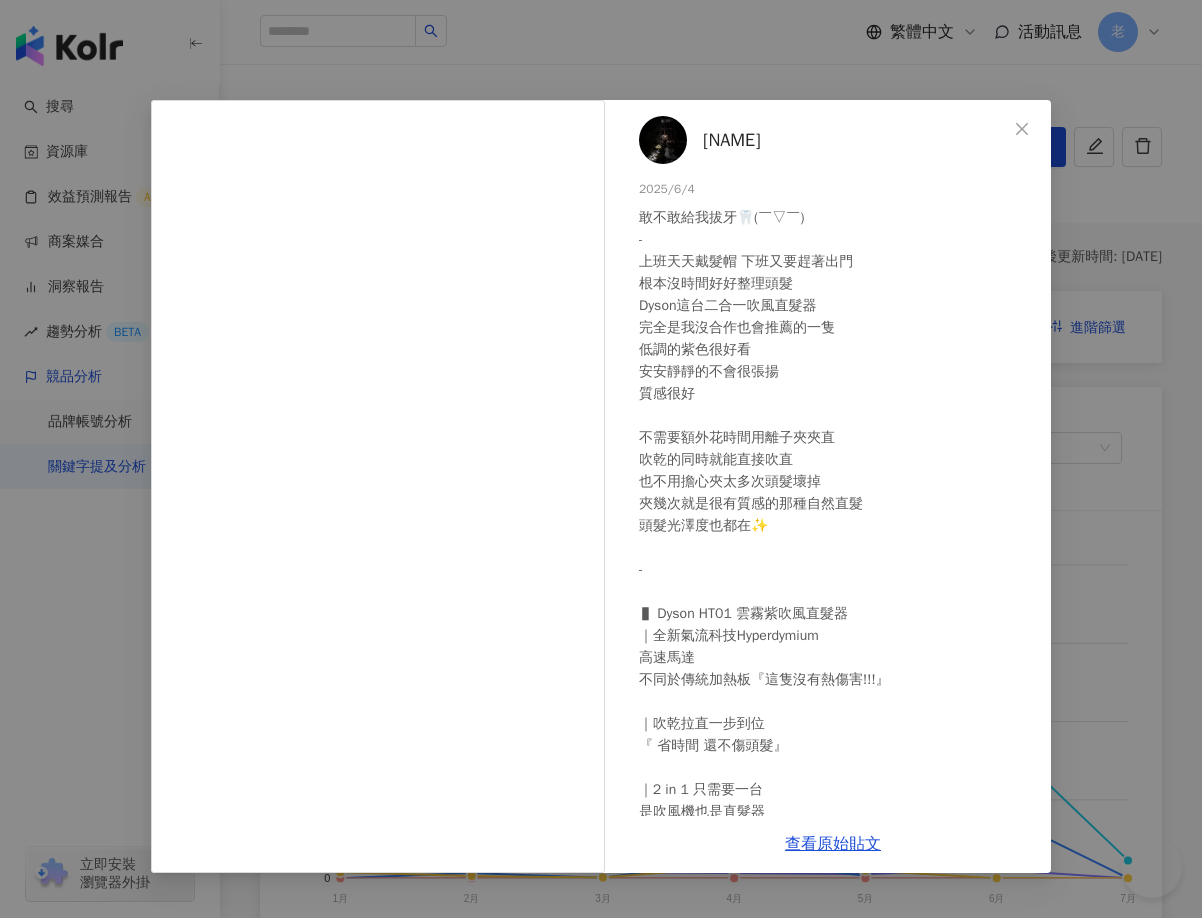scroll, scrollTop: 2952, scrollLeft: 0, axis: vertical 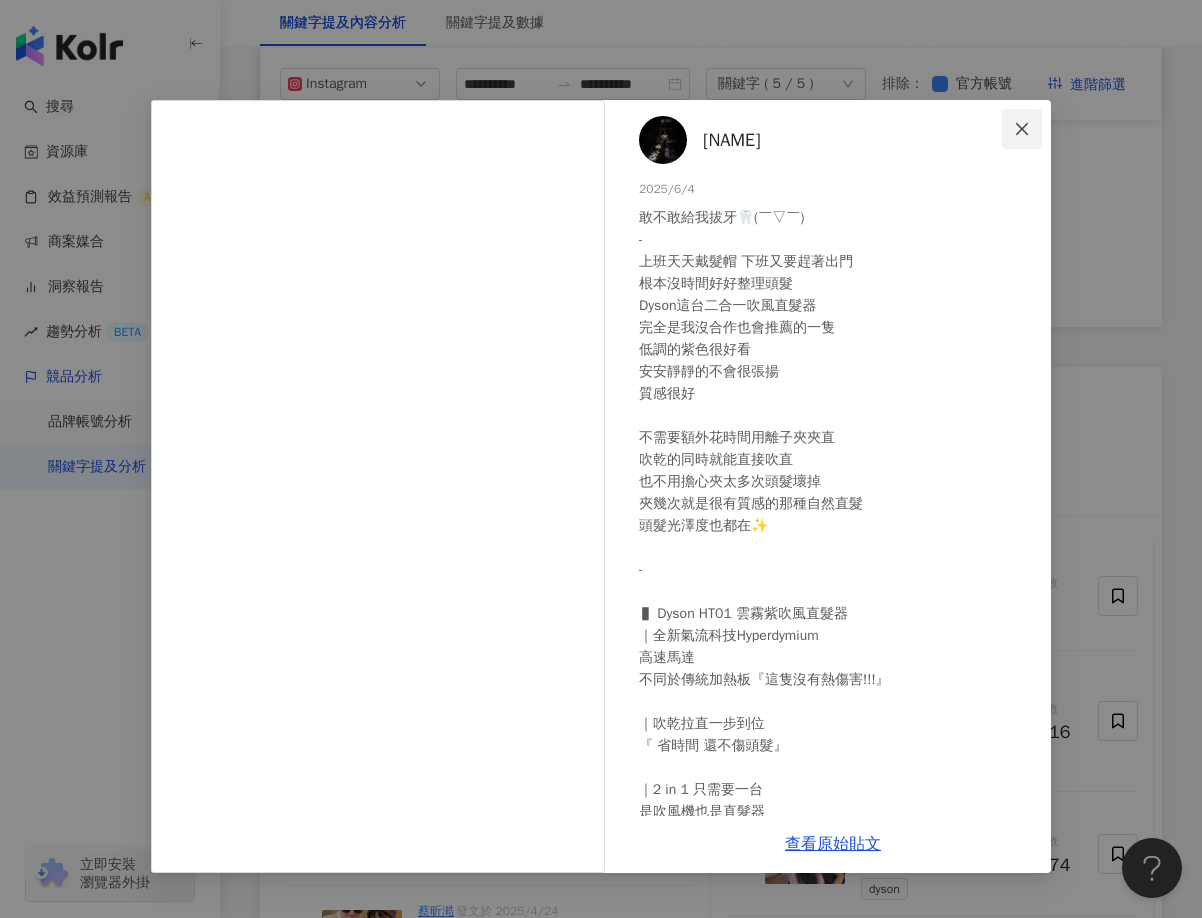 click 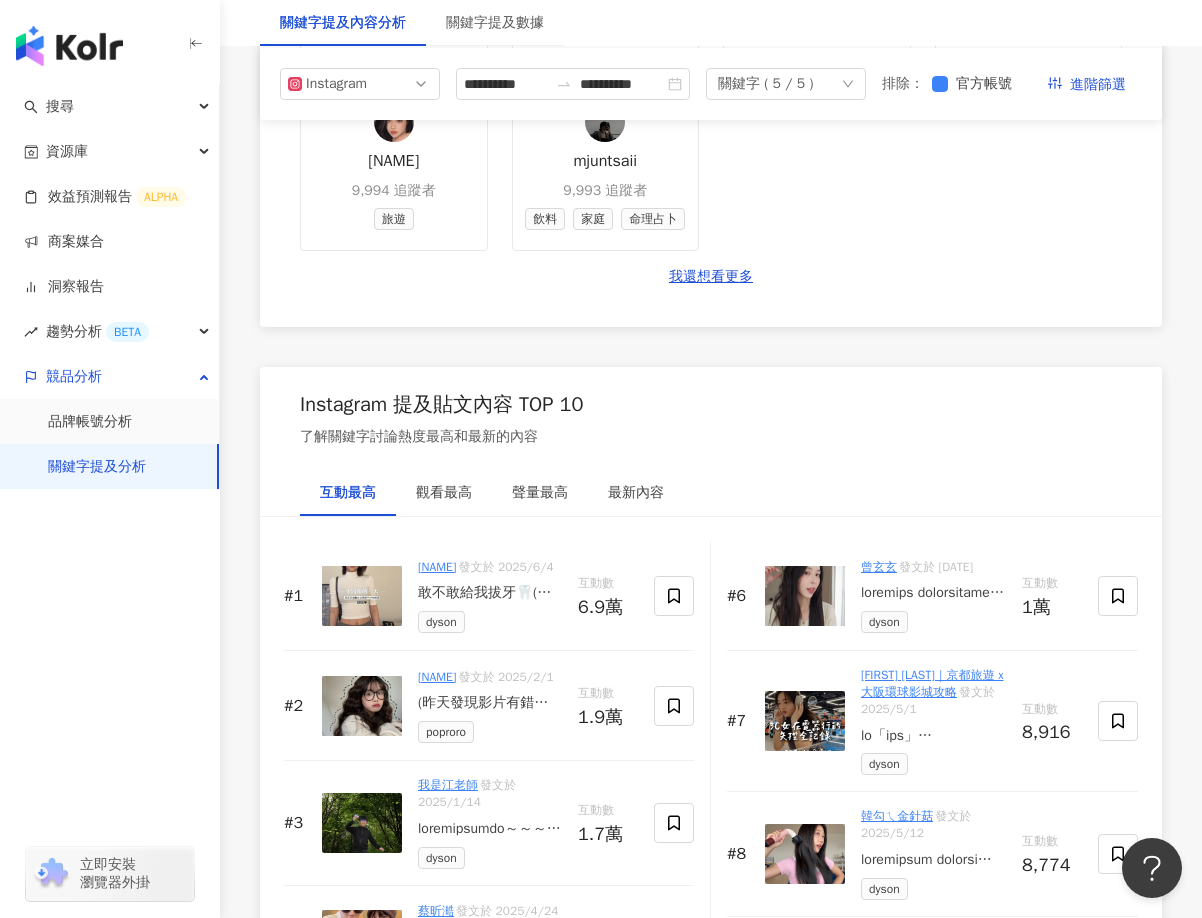 click at bounding box center (362, 706) 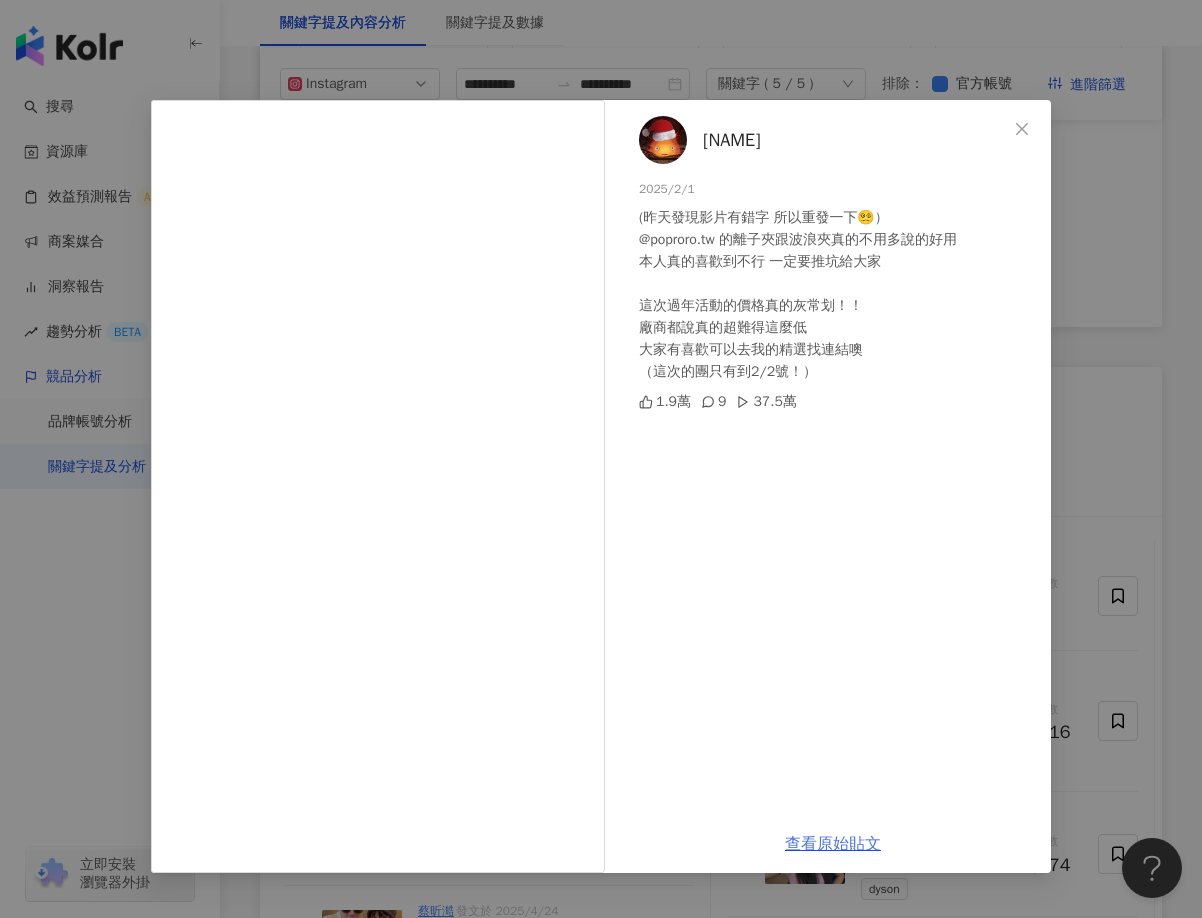 click on "查看原始貼文" at bounding box center [833, 844] 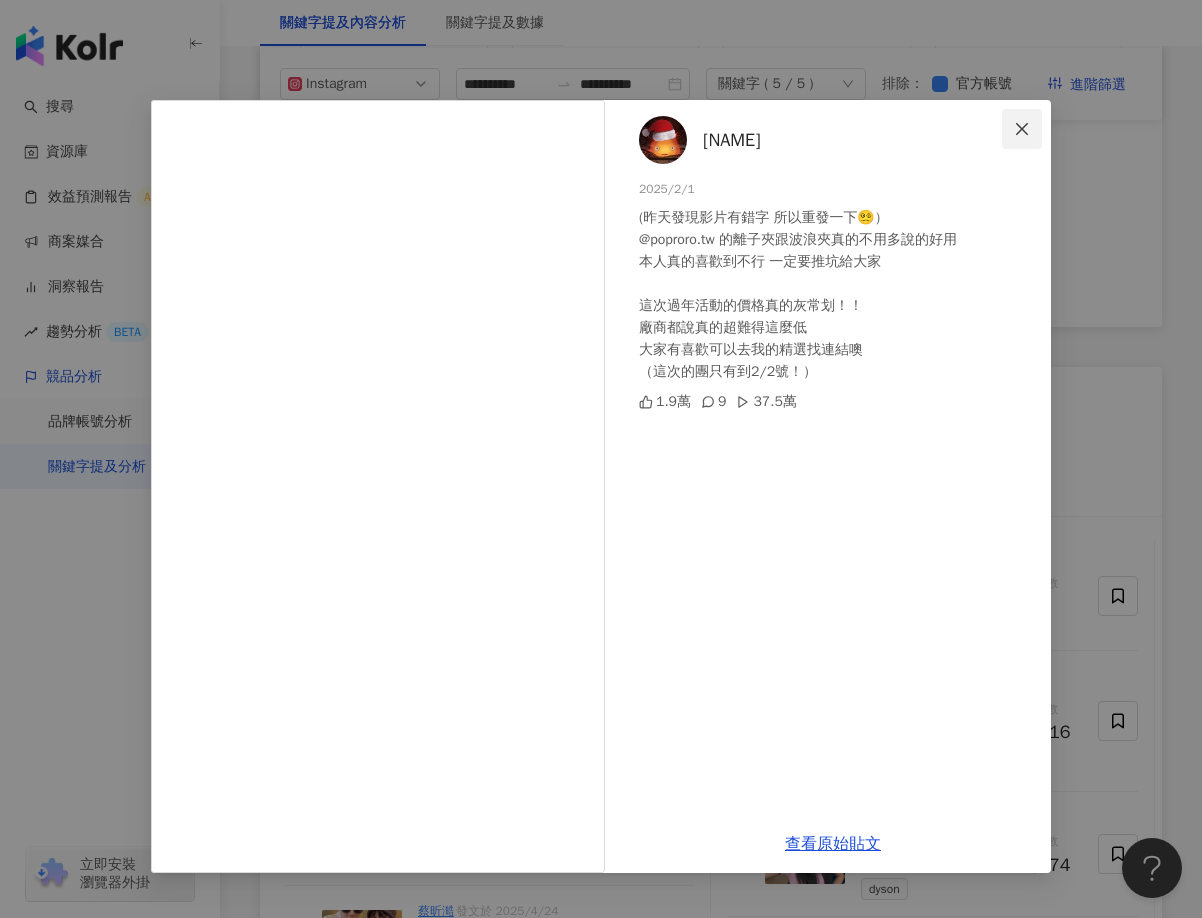 click 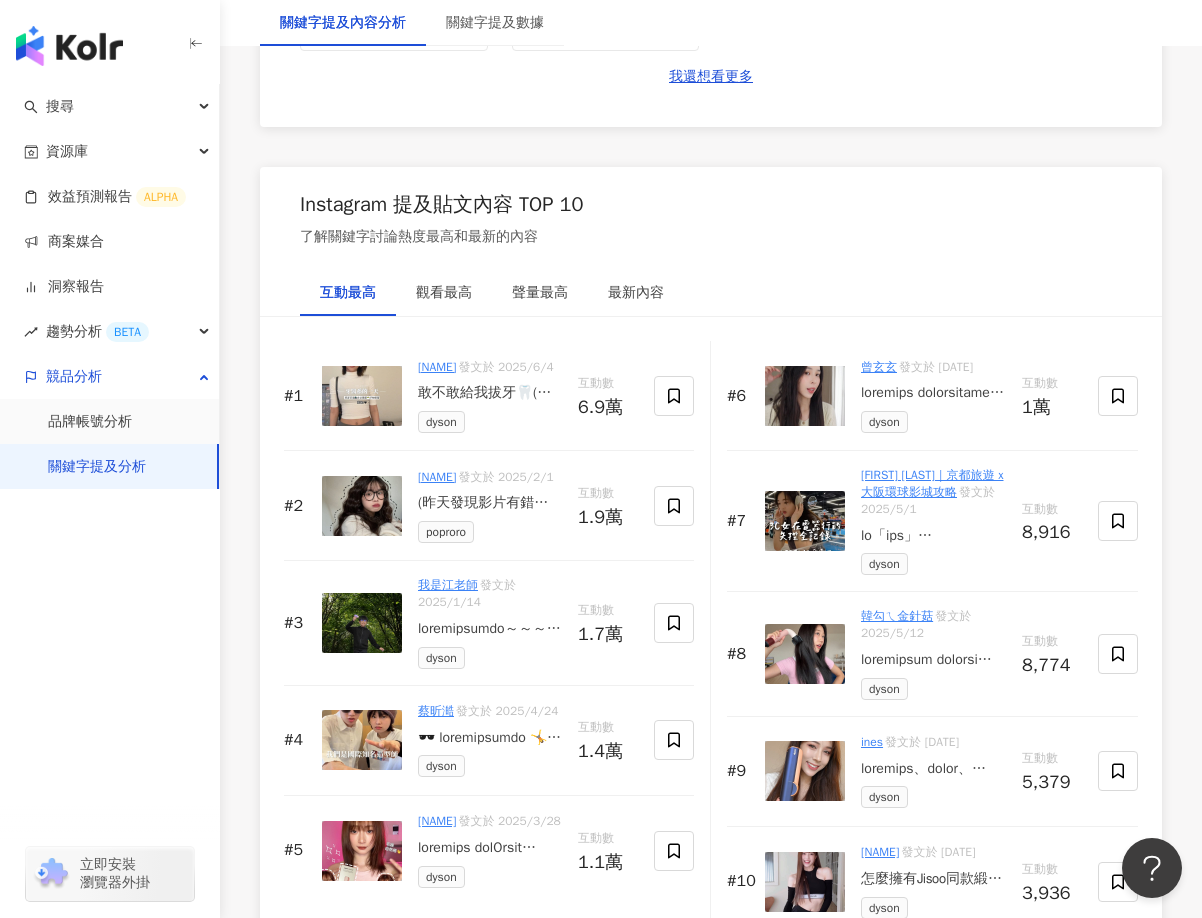 scroll, scrollTop: 3252, scrollLeft: 0, axis: vertical 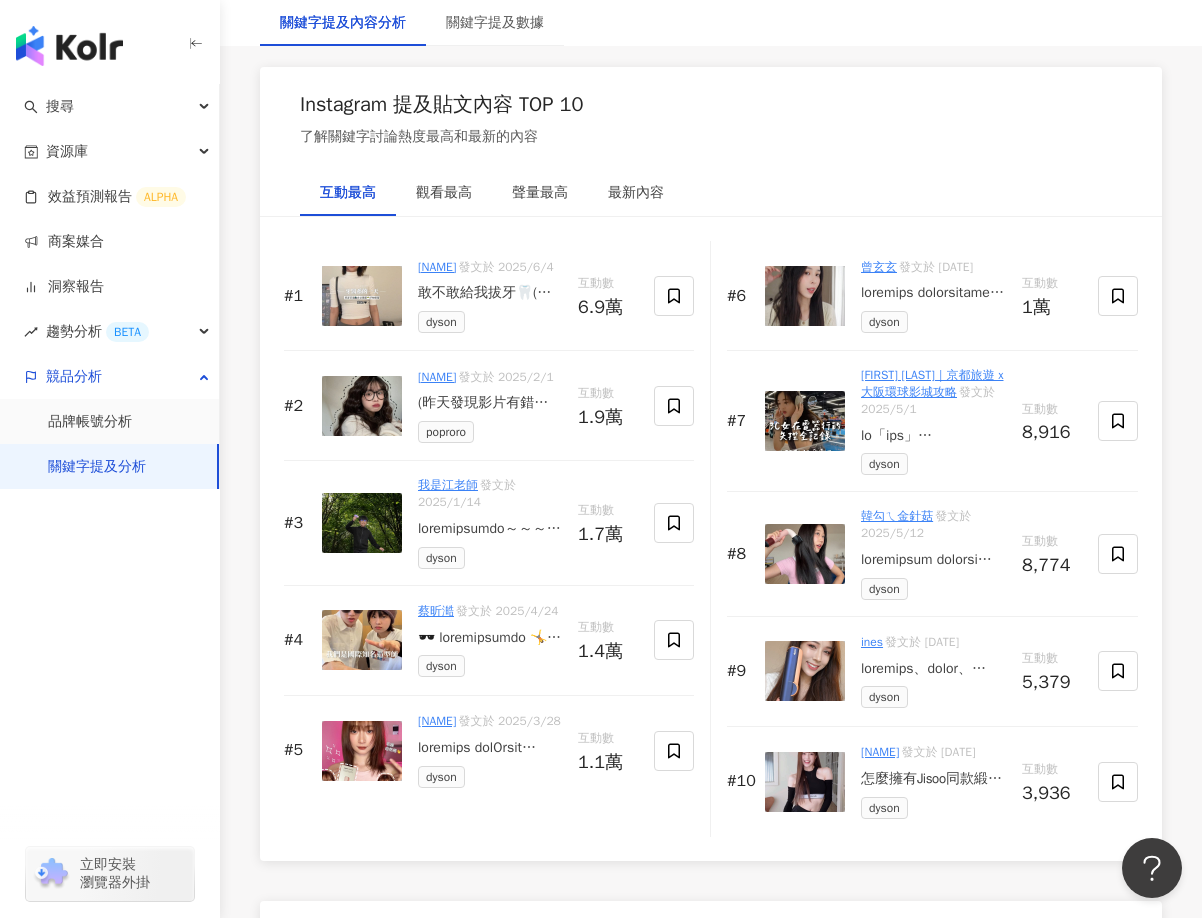 click at bounding box center (362, 523) 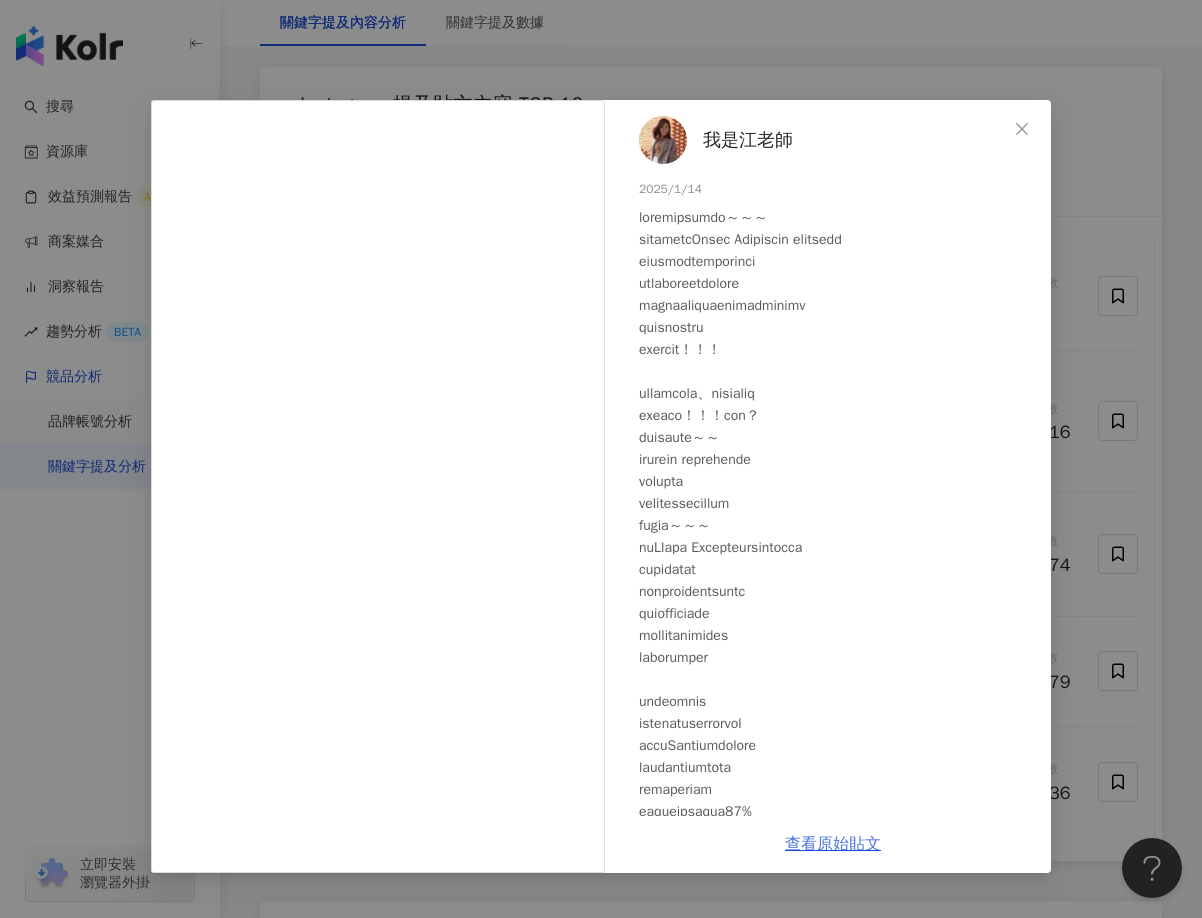 click on "查看原始貼文" at bounding box center [833, 844] 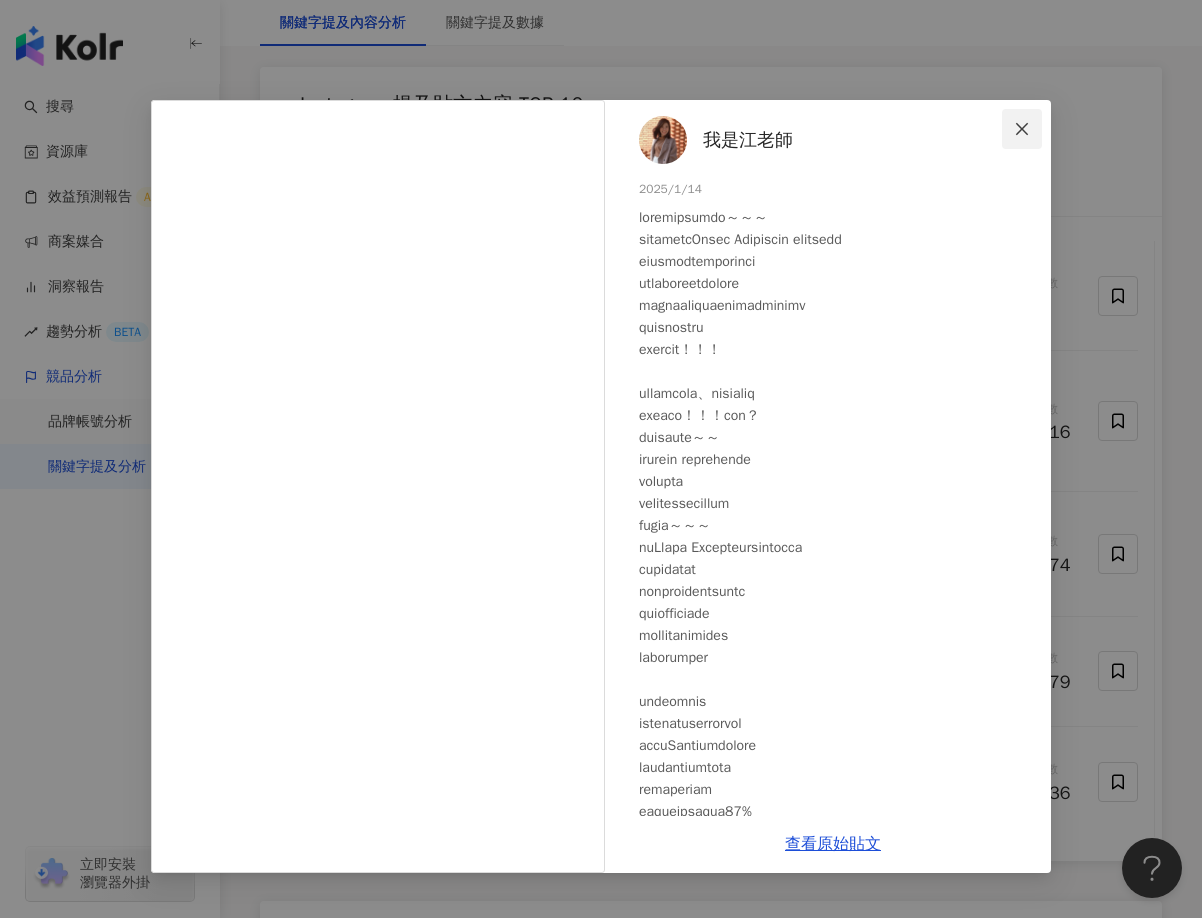 click 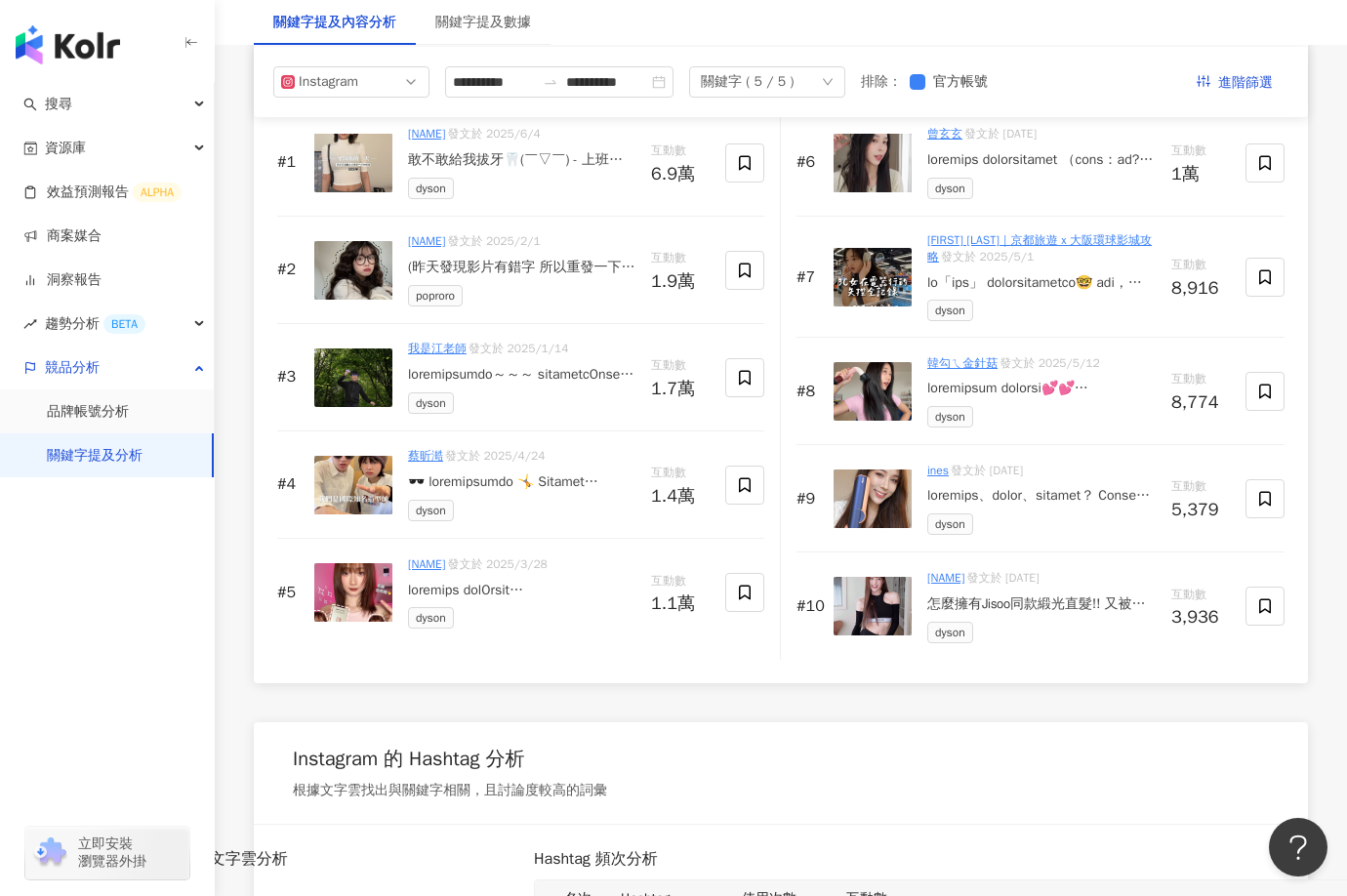 scroll, scrollTop: 3027, scrollLeft: 0, axis: vertical 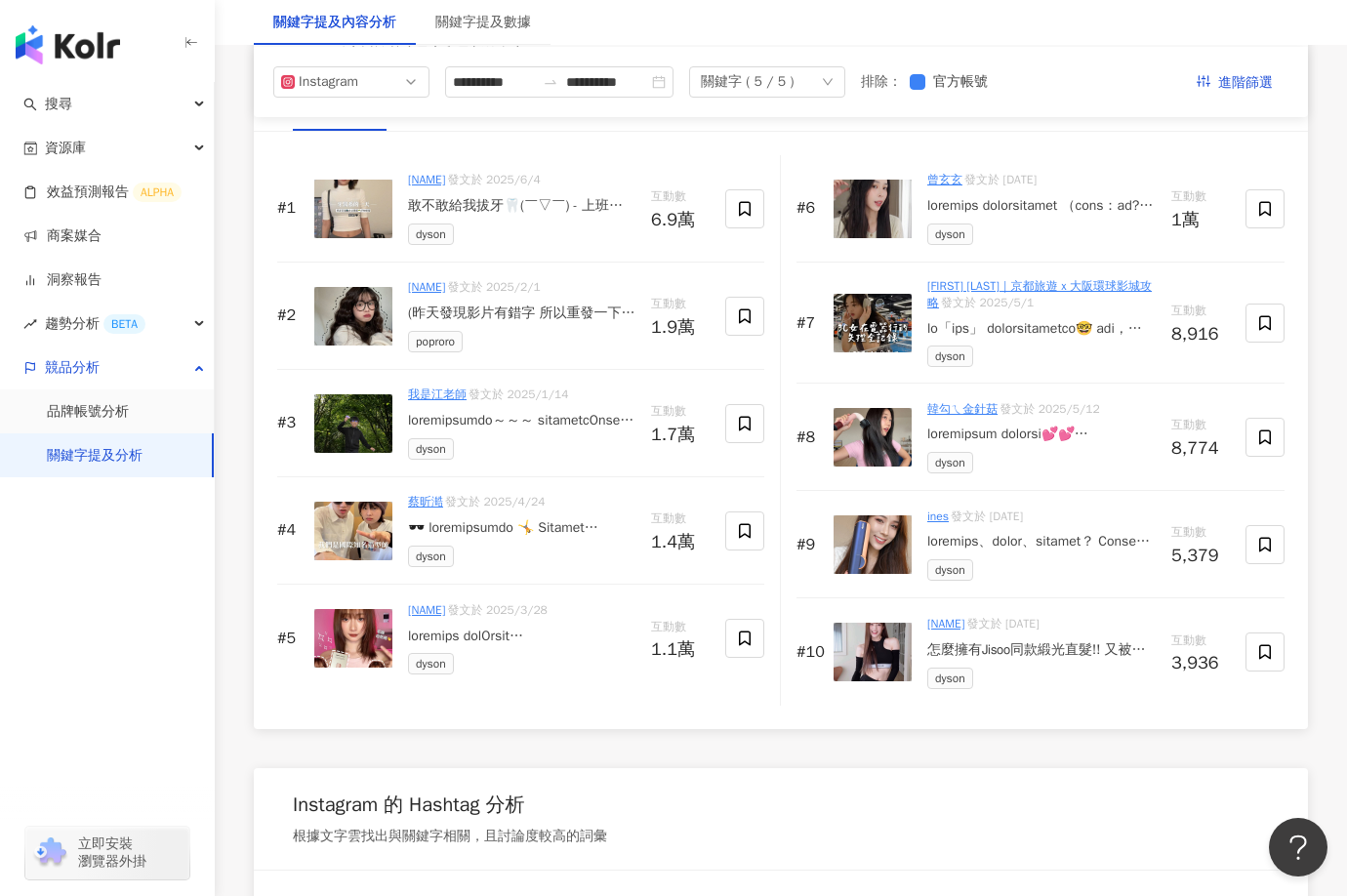 click at bounding box center [353, 531] 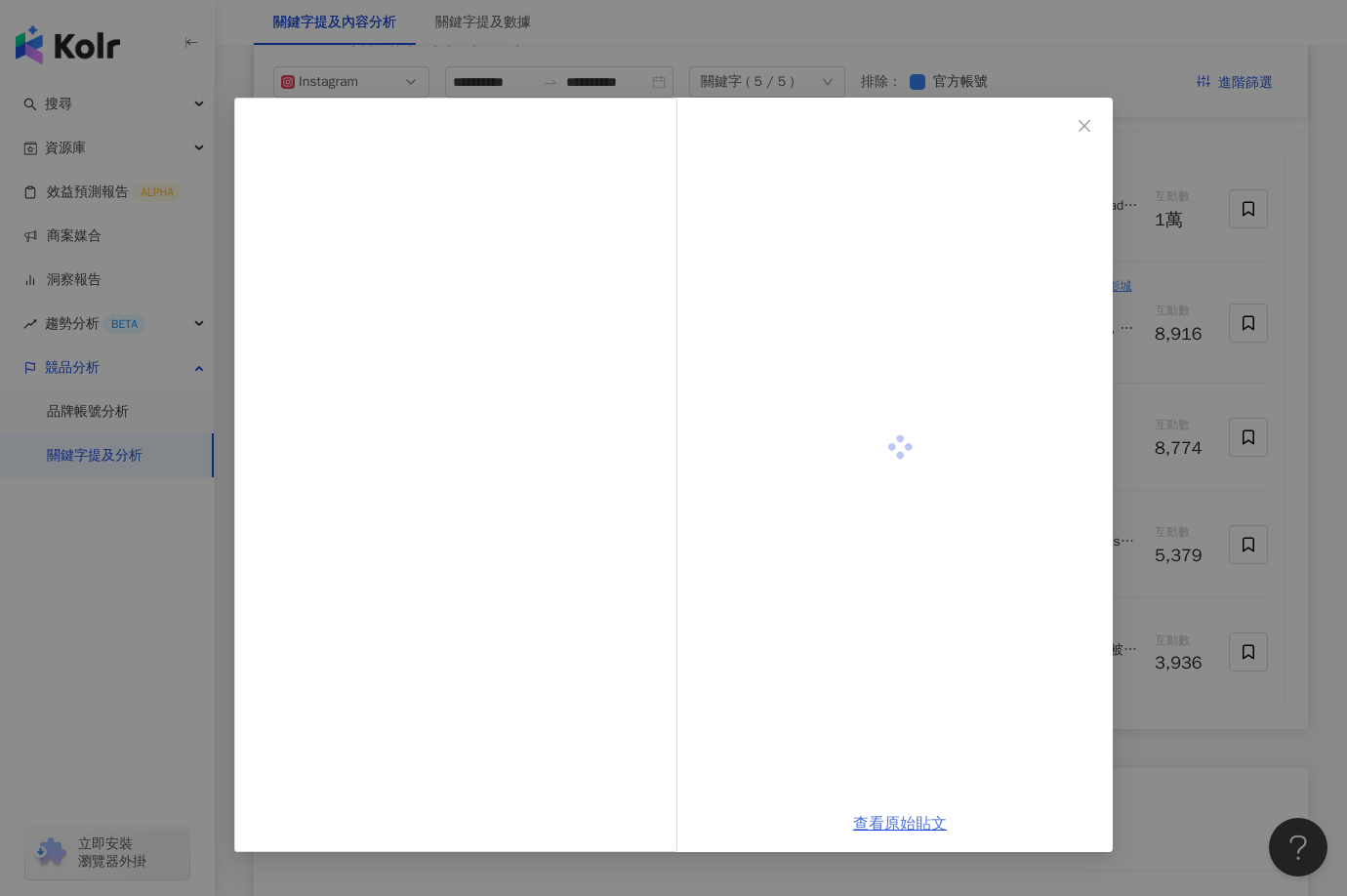 click on "查看原始貼文" at bounding box center [900, 824] 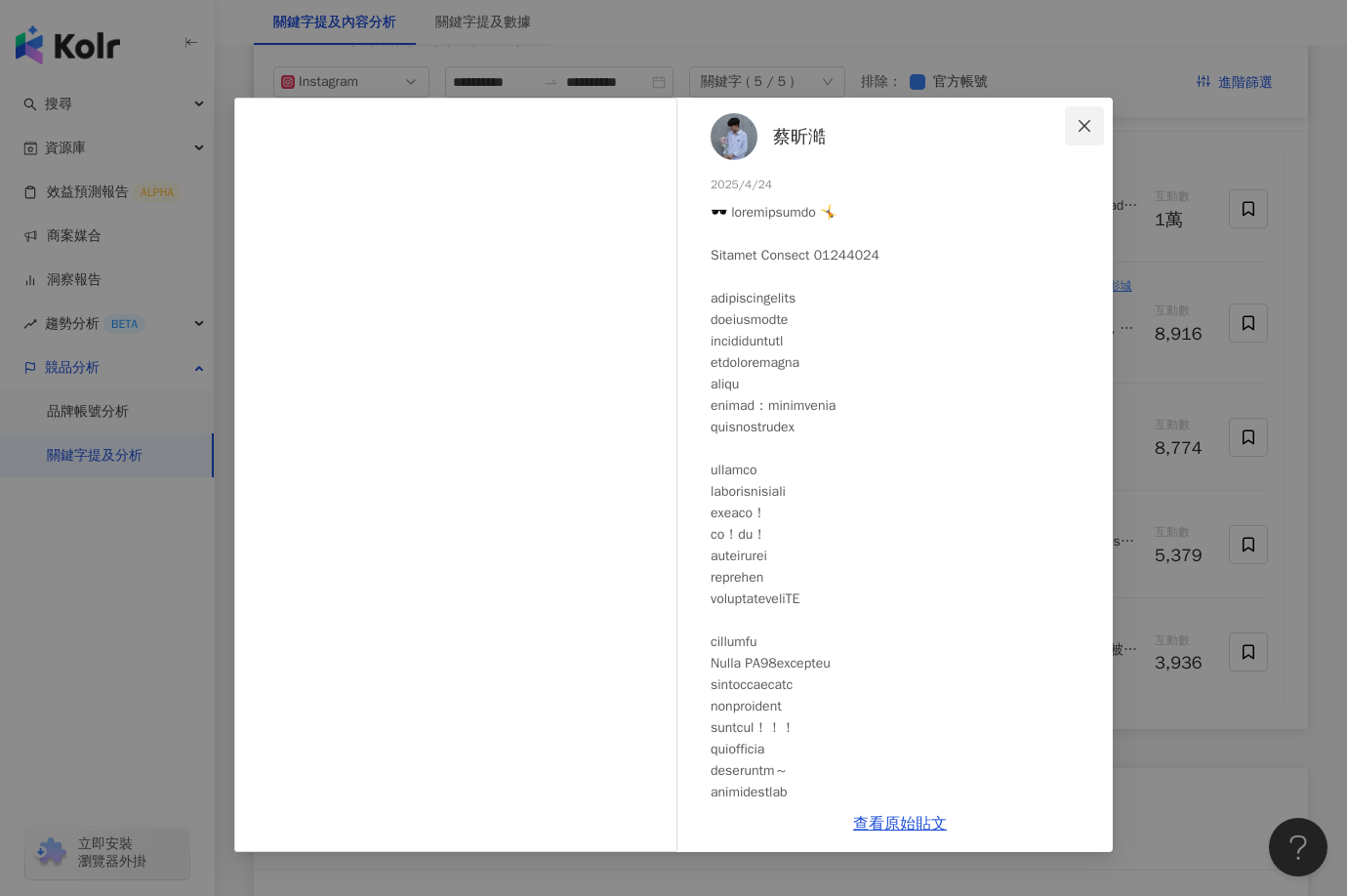 click 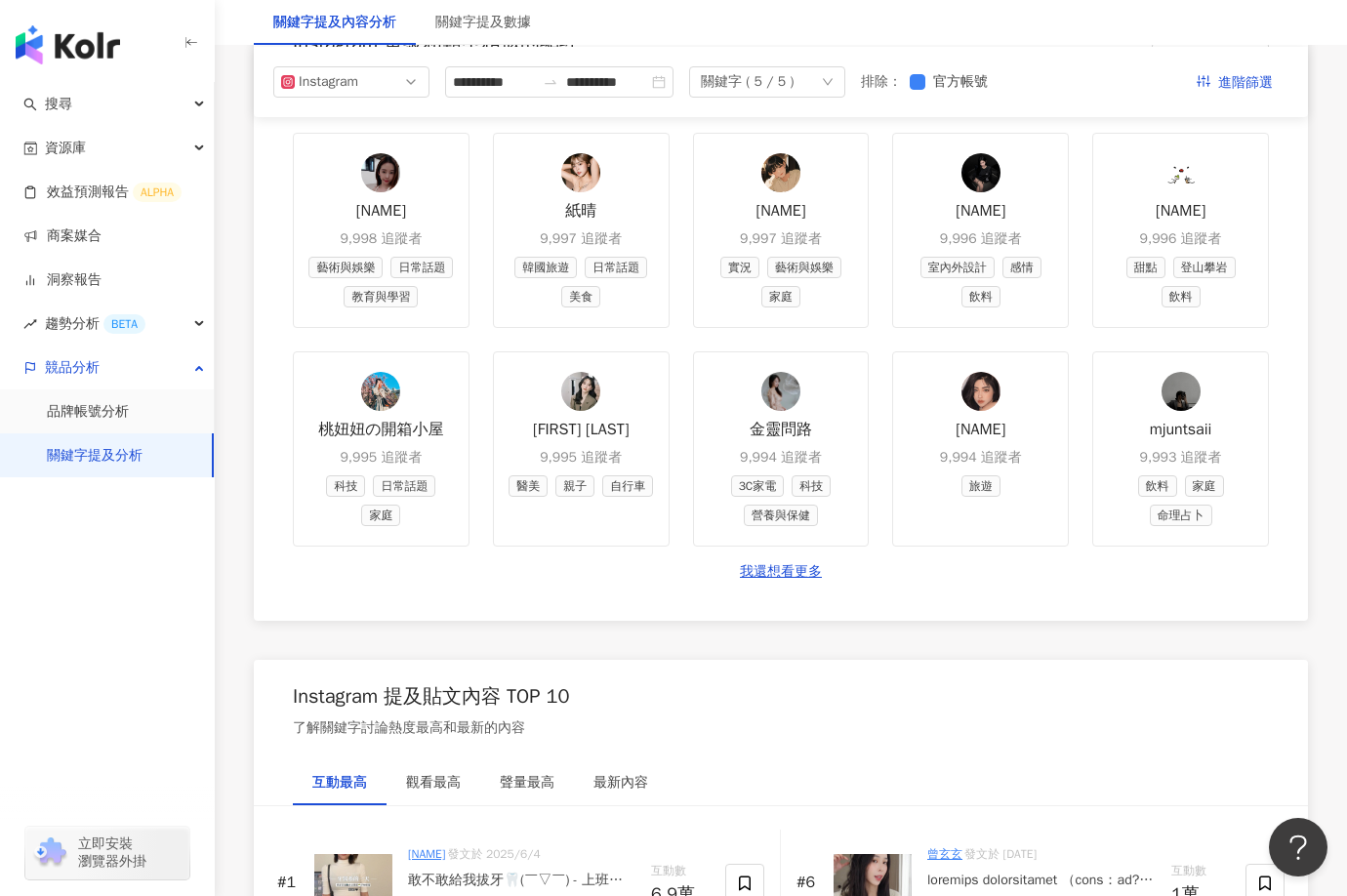 scroll, scrollTop: 2343, scrollLeft: 0, axis: vertical 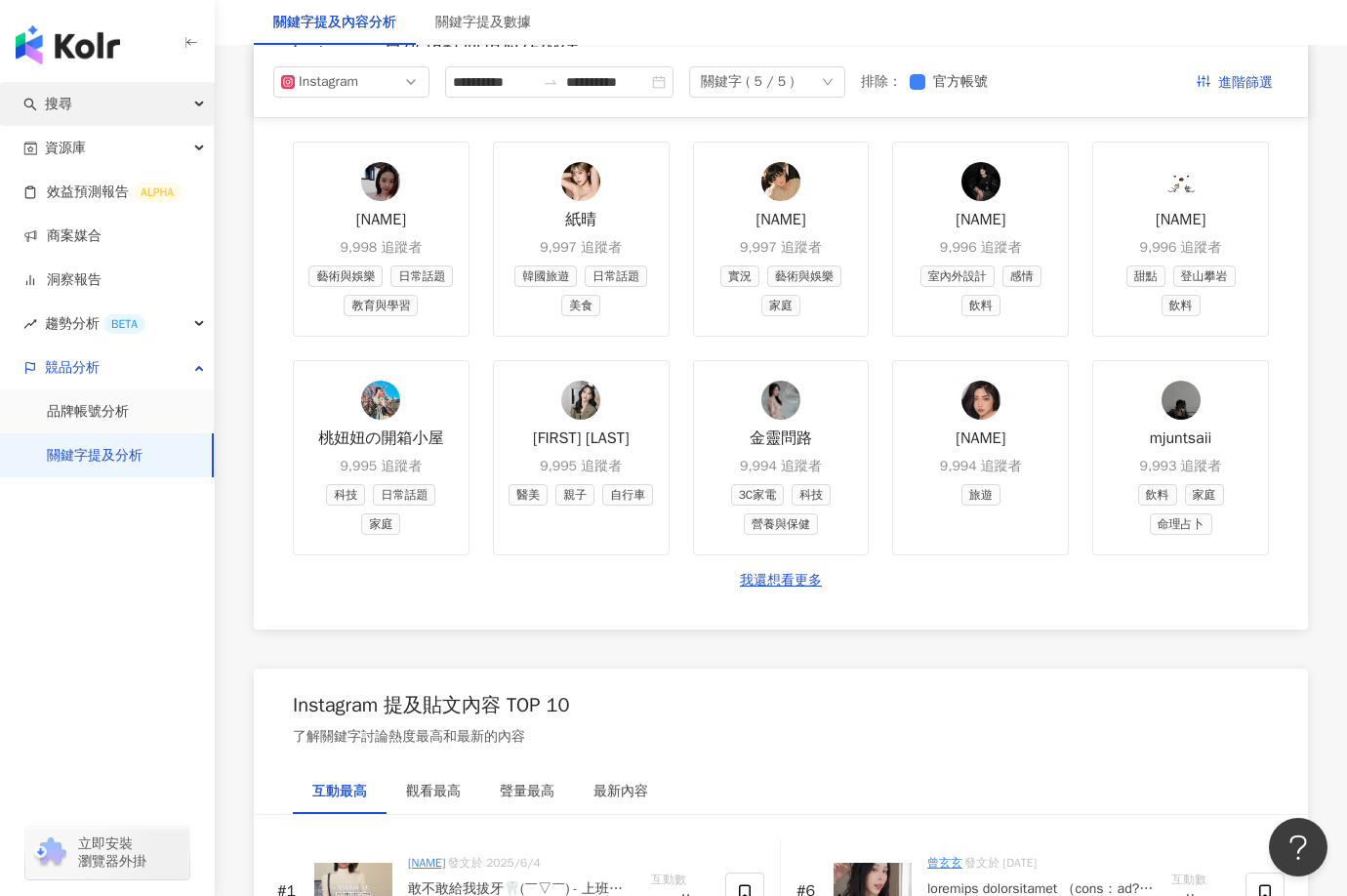click on "搜尋" at bounding box center (106, 103) 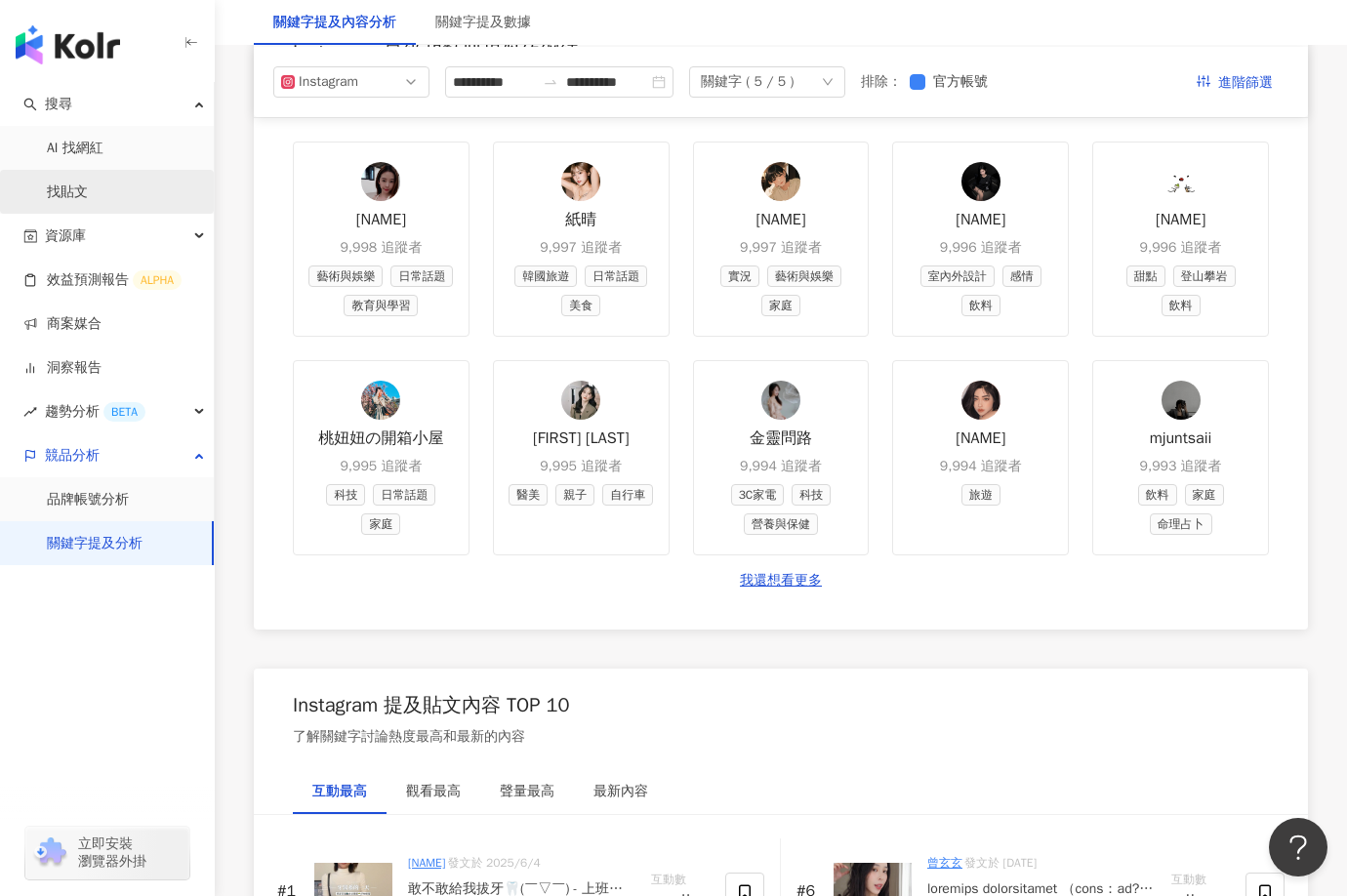 click on "找貼文" at bounding box center [67, 192] 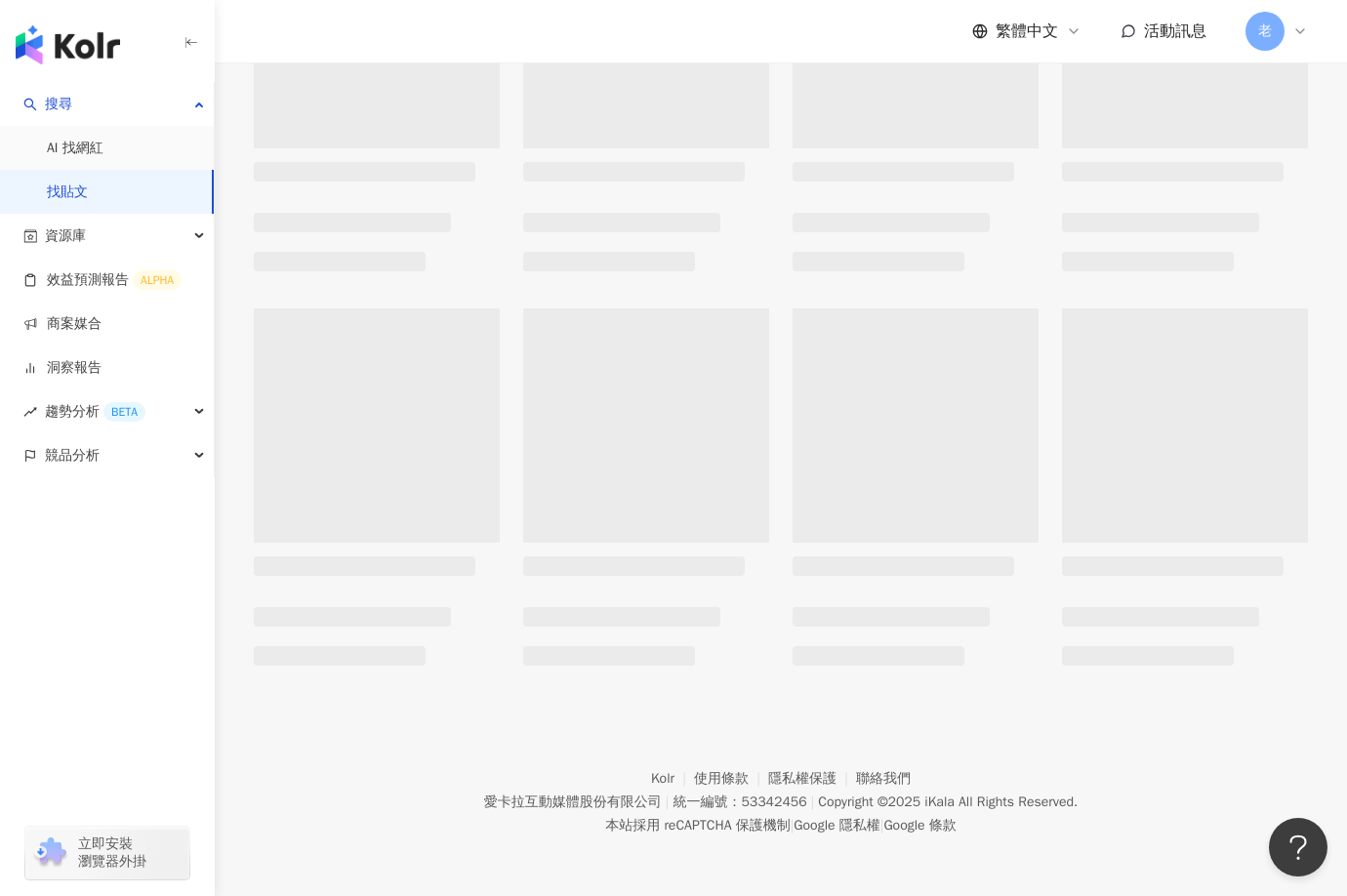scroll, scrollTop: 0, scrollLeft: 0, axis: both 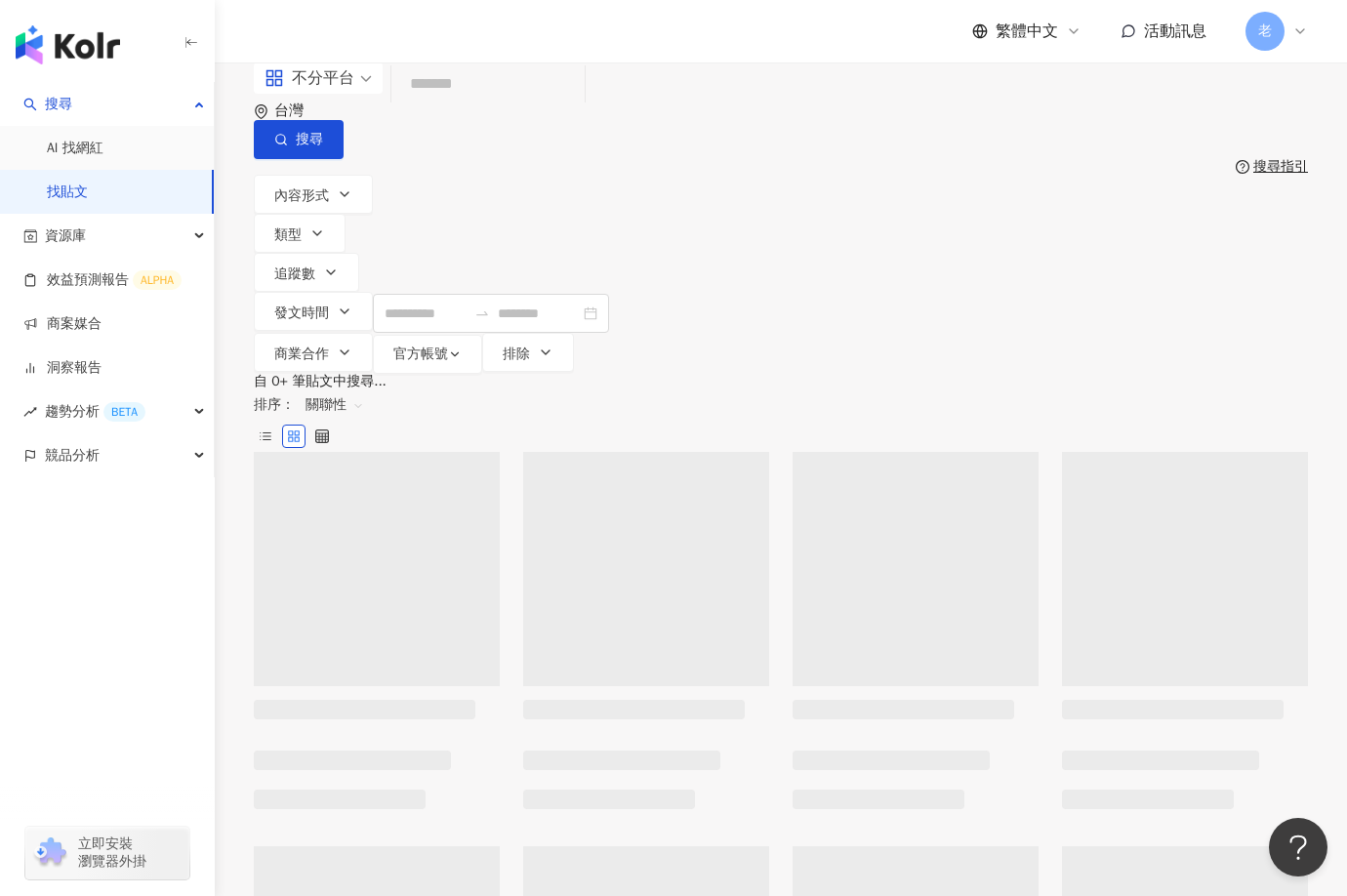 click at bounding box center [488, 84] 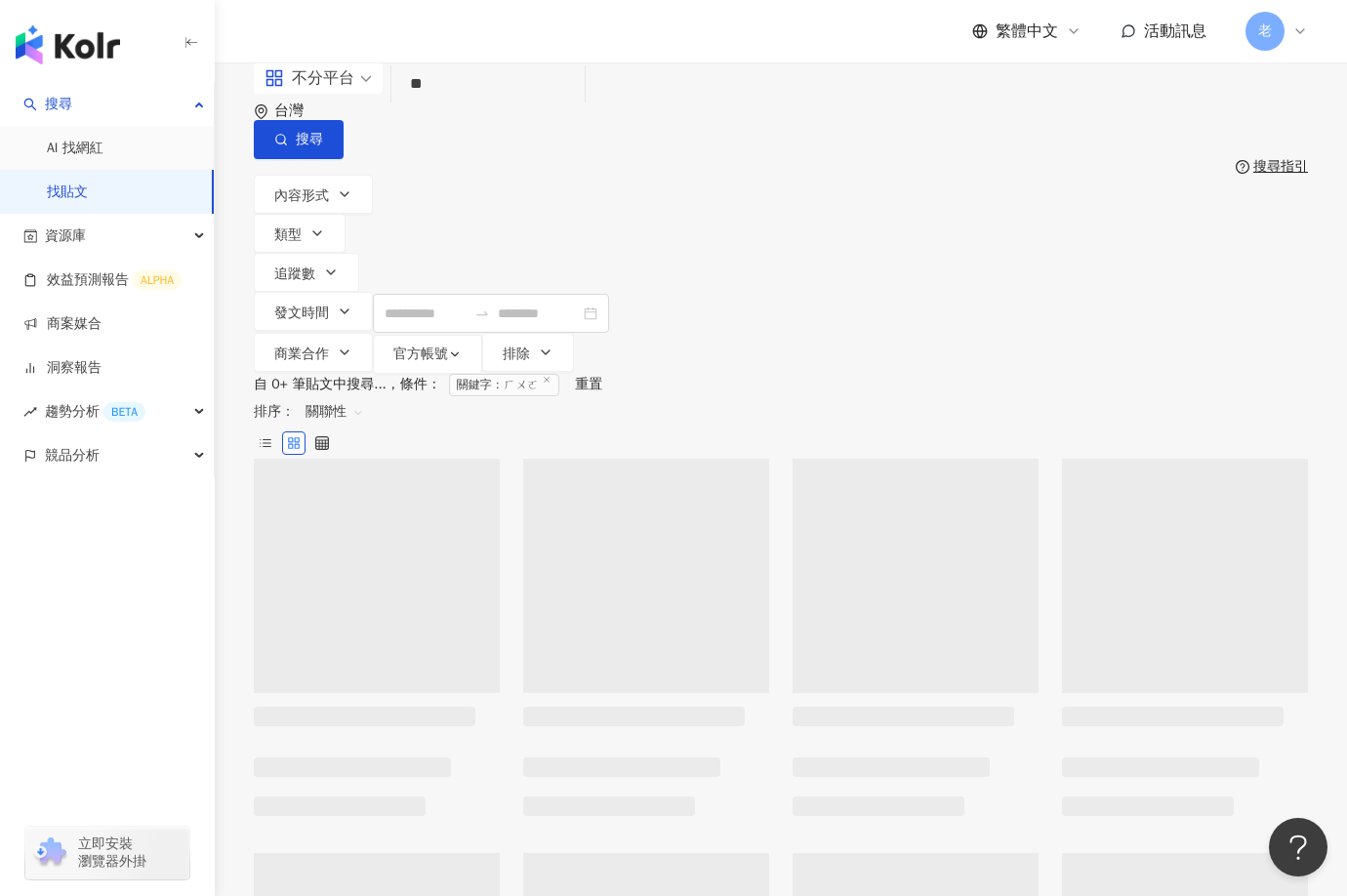 type on "*" 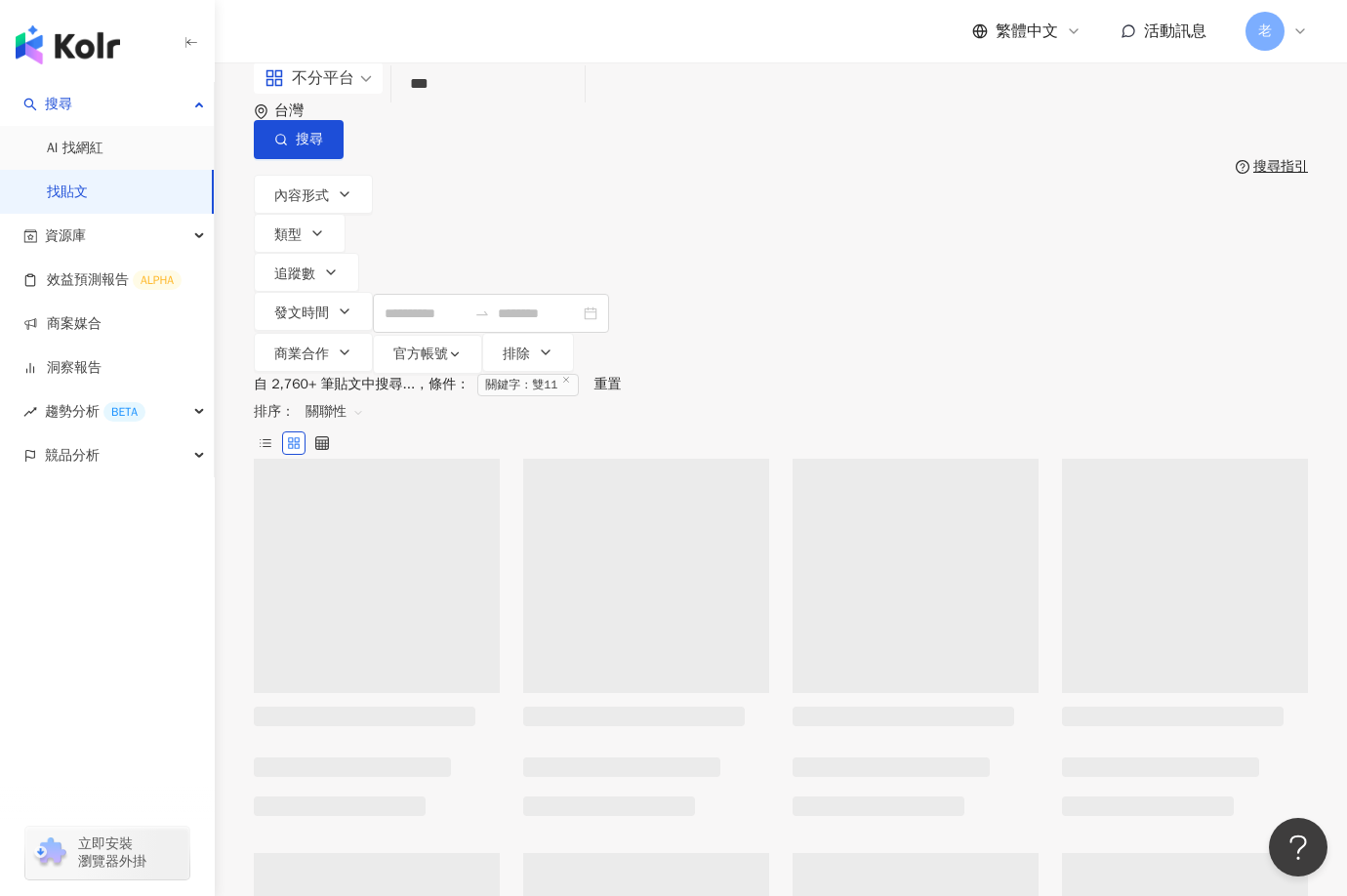 type on "***" 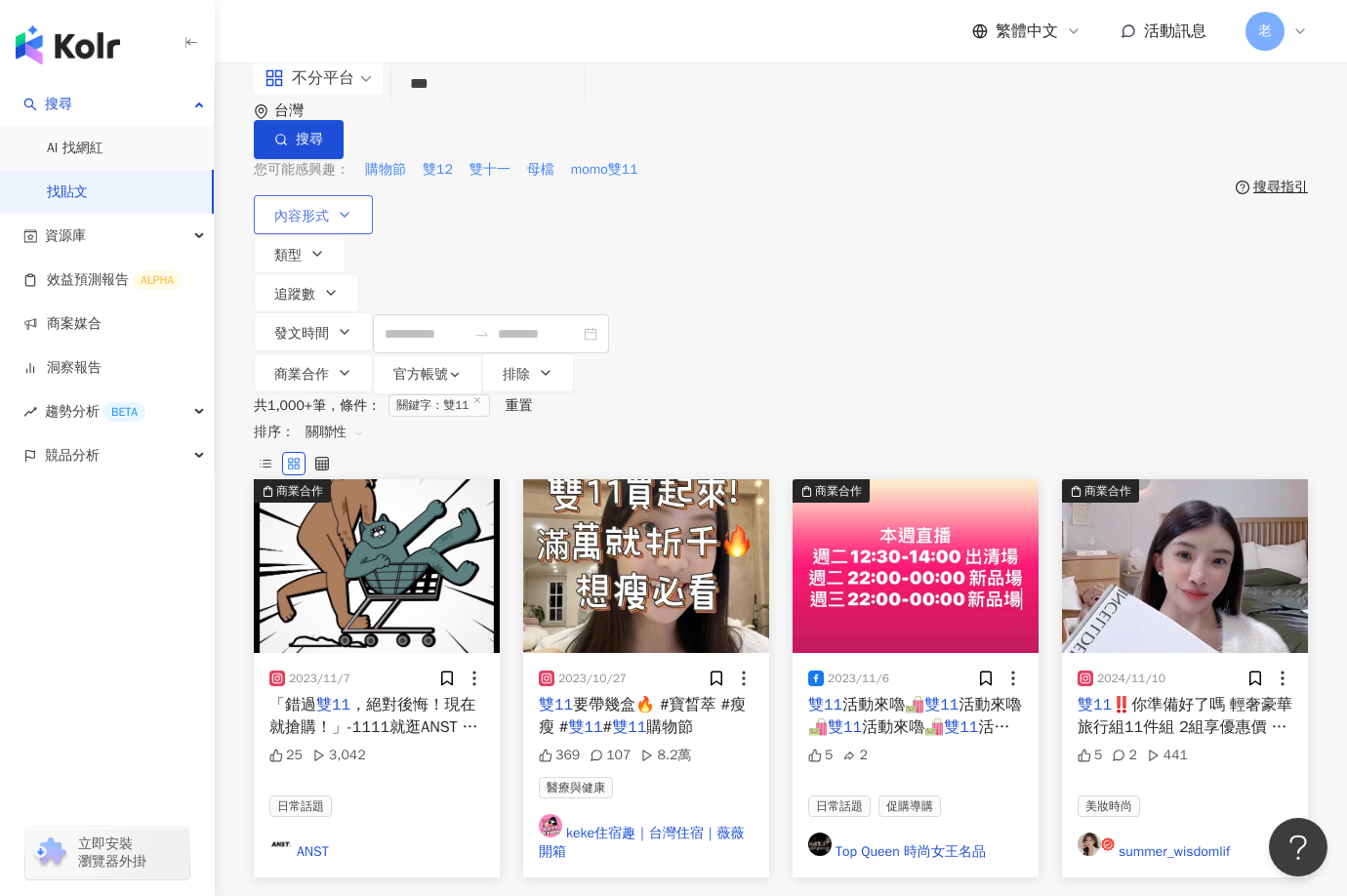 click 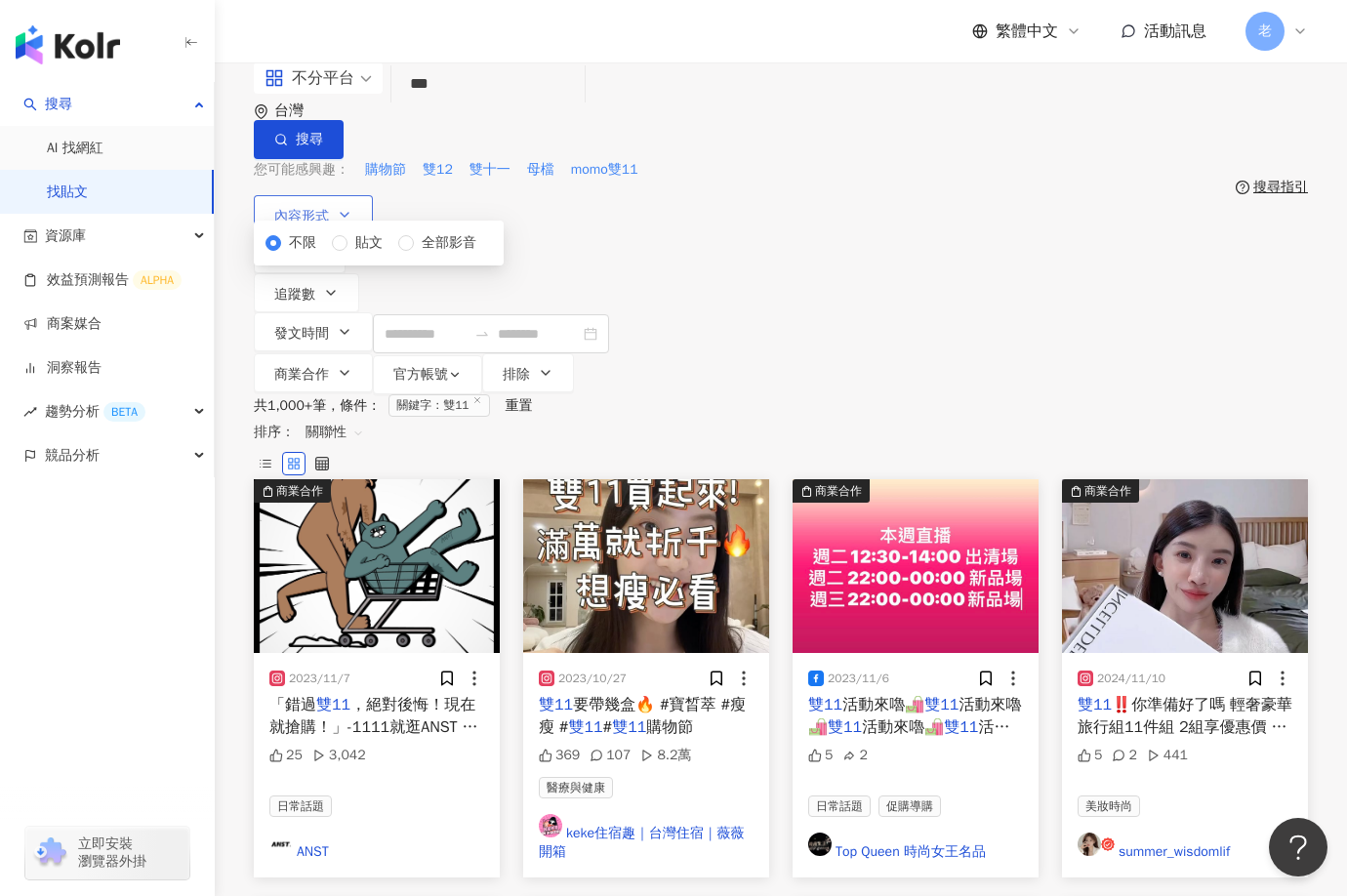 click 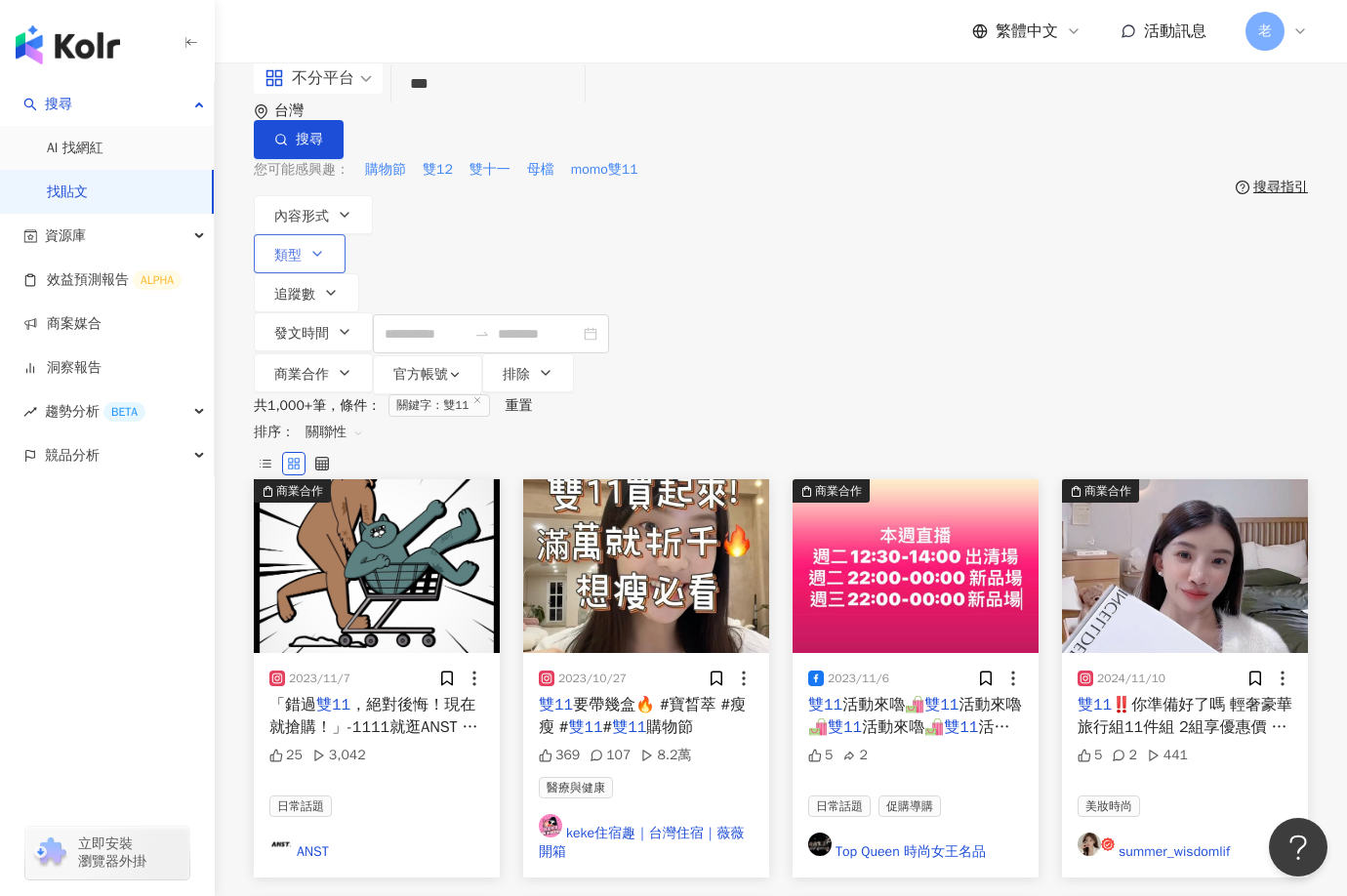 click on "類型" at bounding box center [288, 256] 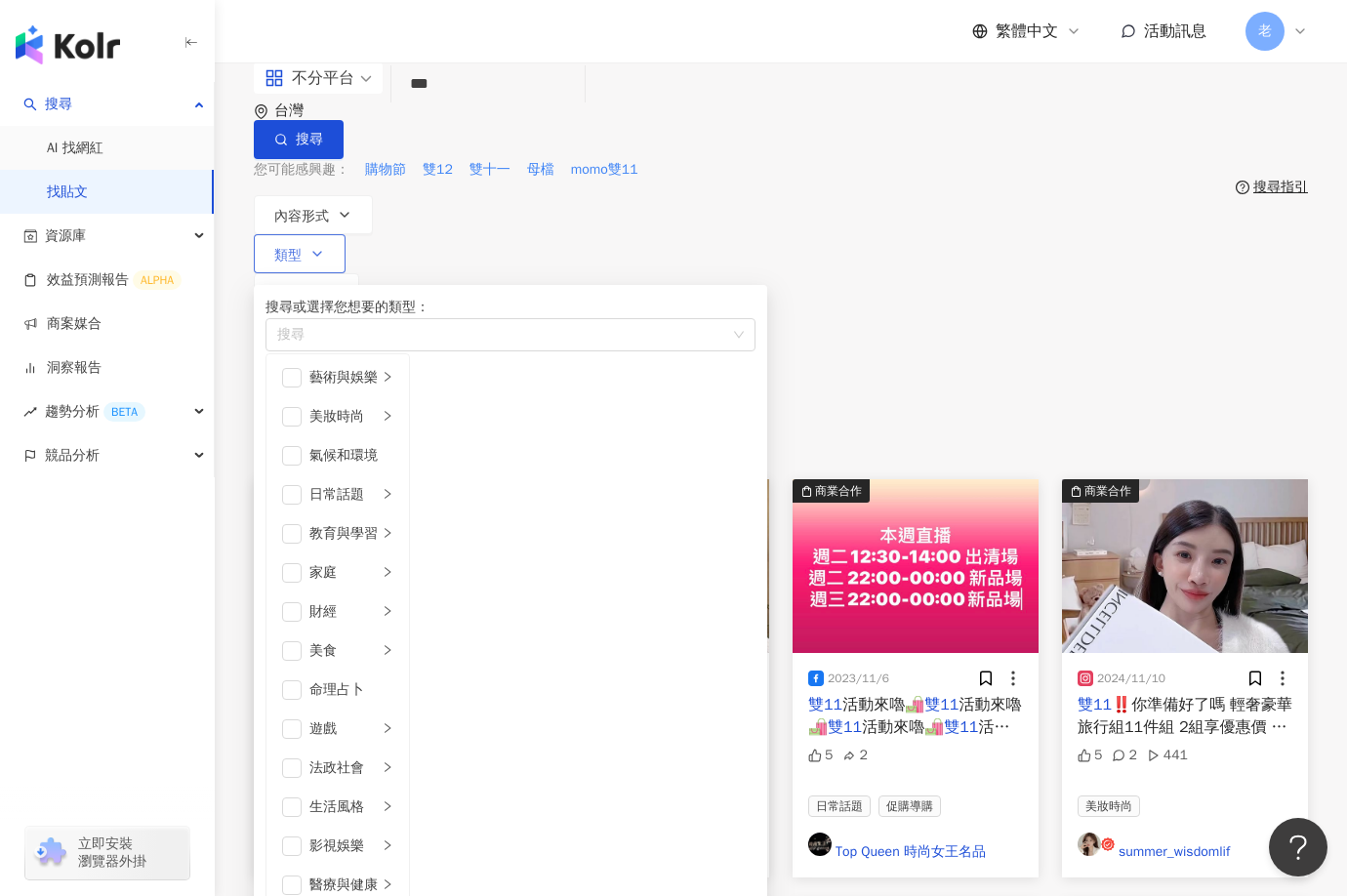 click on "類型" at bounding box center [288, 256] 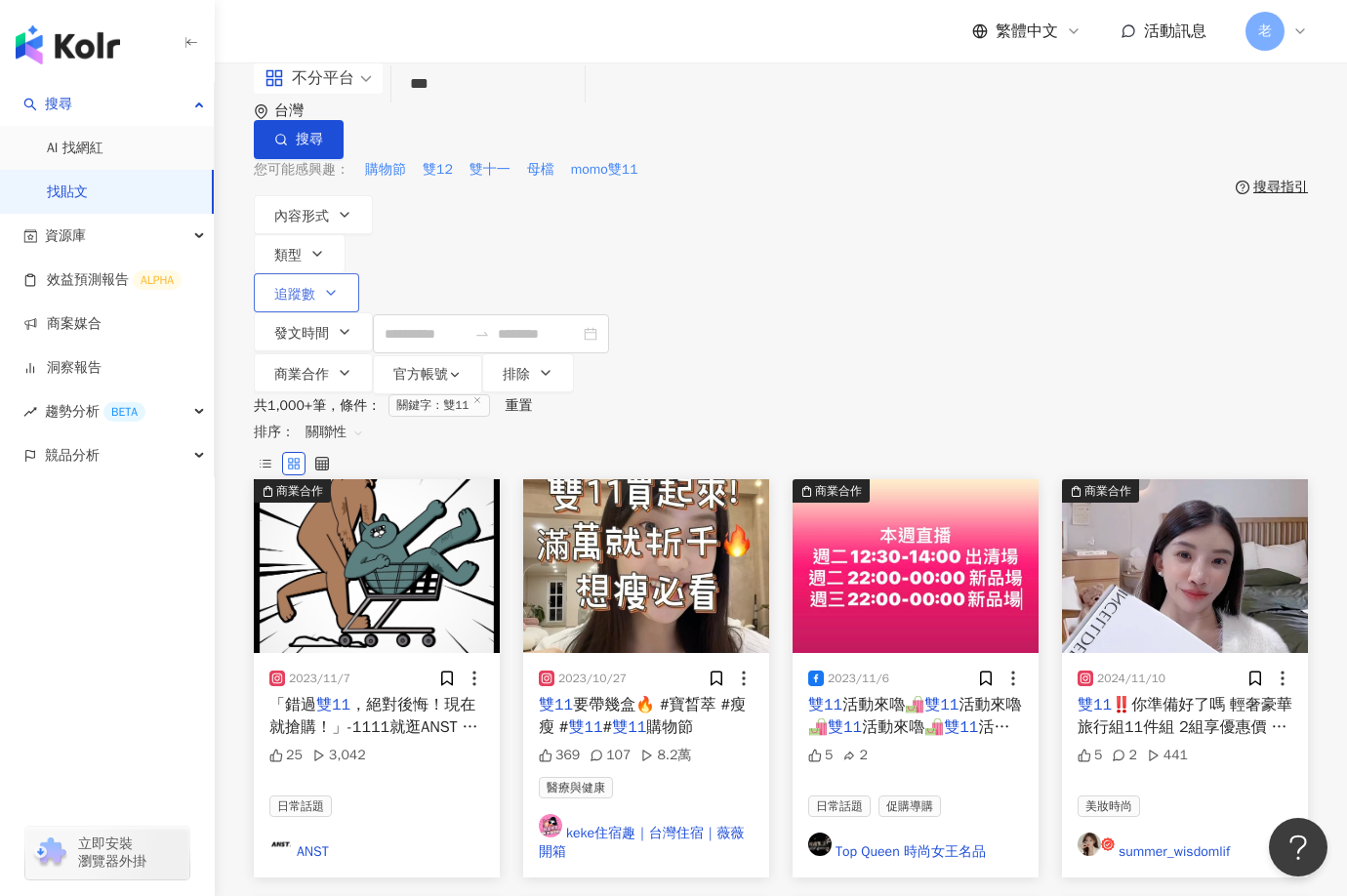 click on "追蹤數" at bounding box center (306, 293) 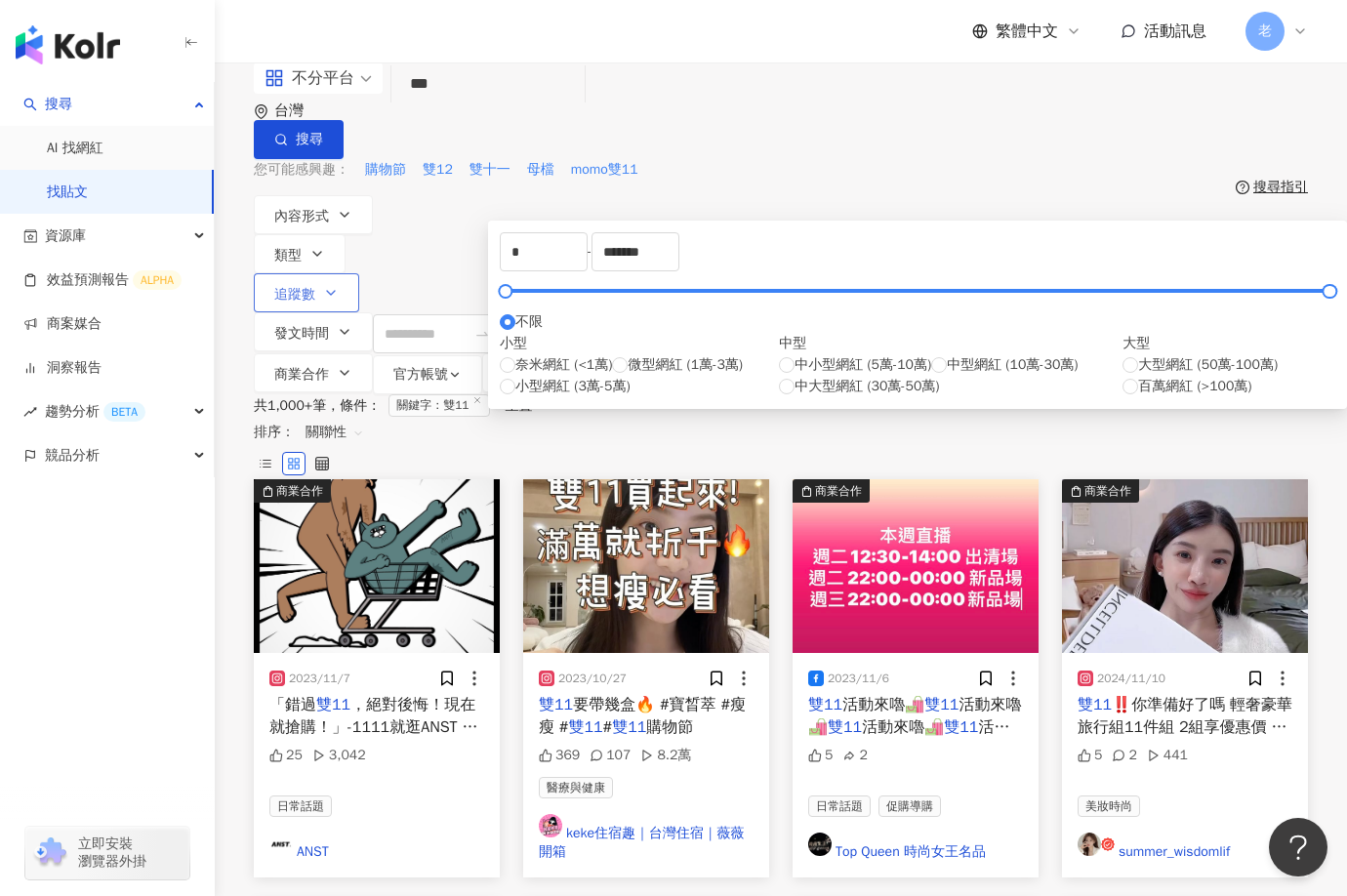 click on "追蹤數" at bounding box center (306, 293) 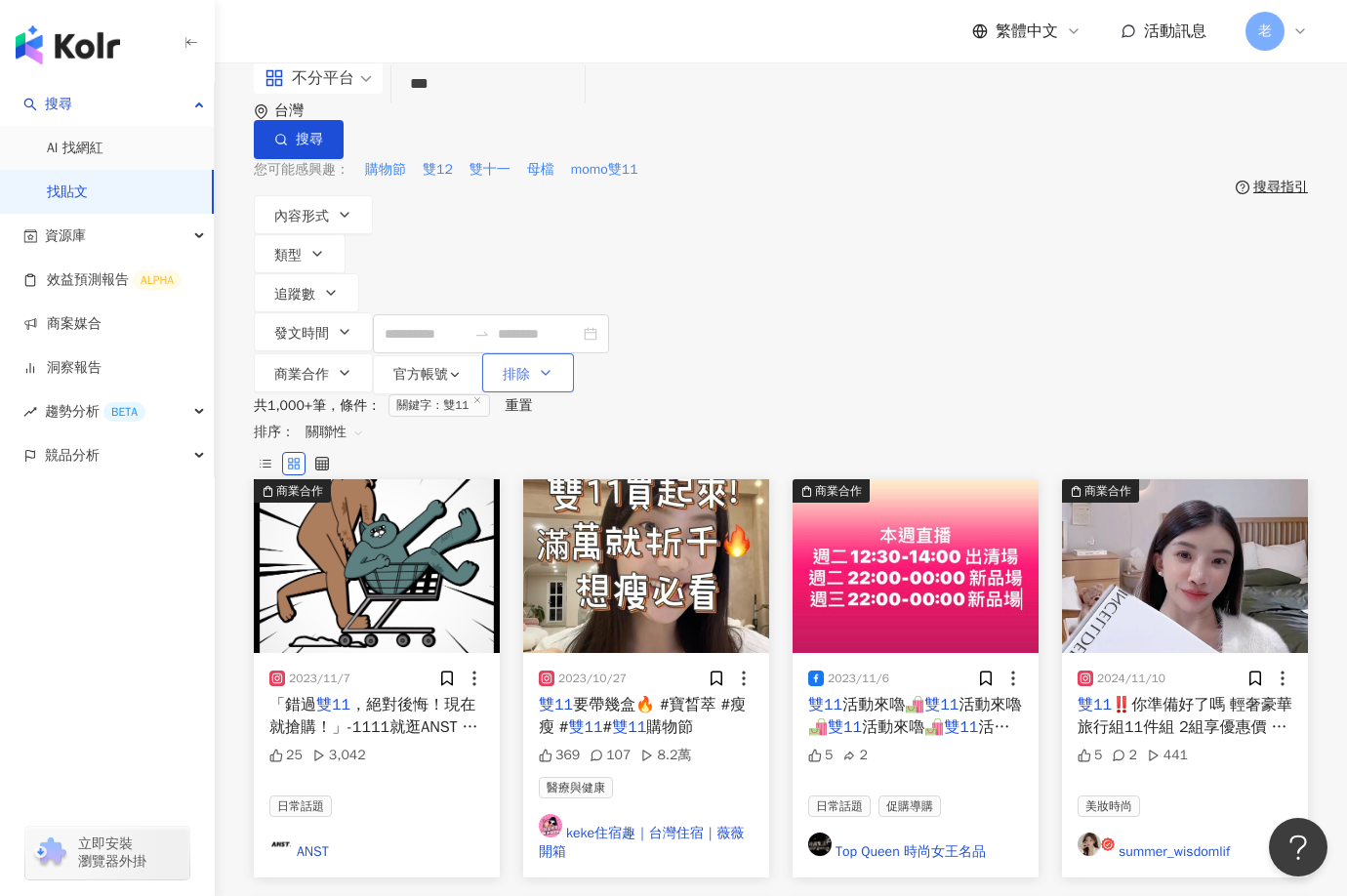 click on "排除" at bounding box center [528, 373] 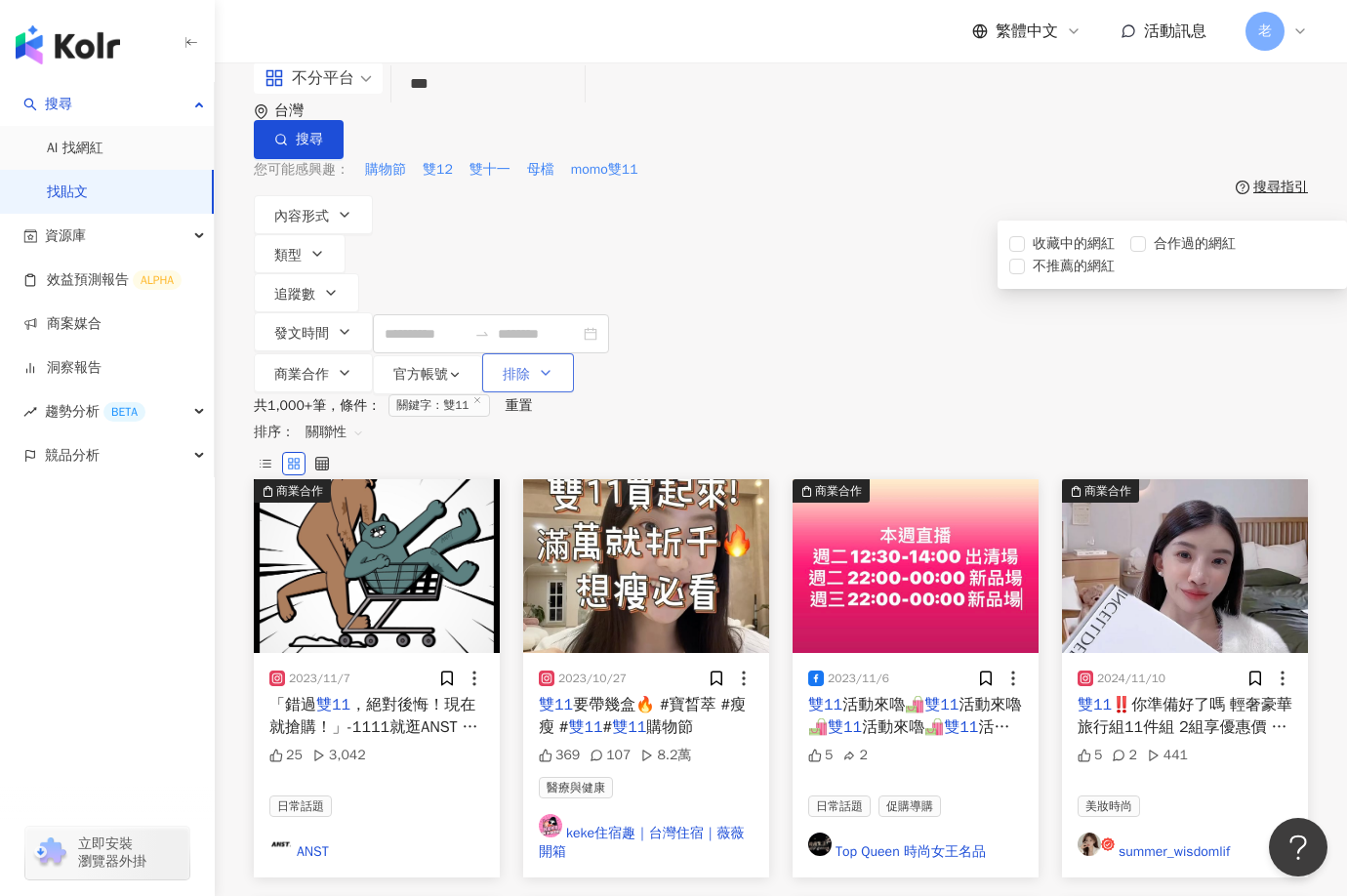 click on "排除" at bounding box center (528, 373) 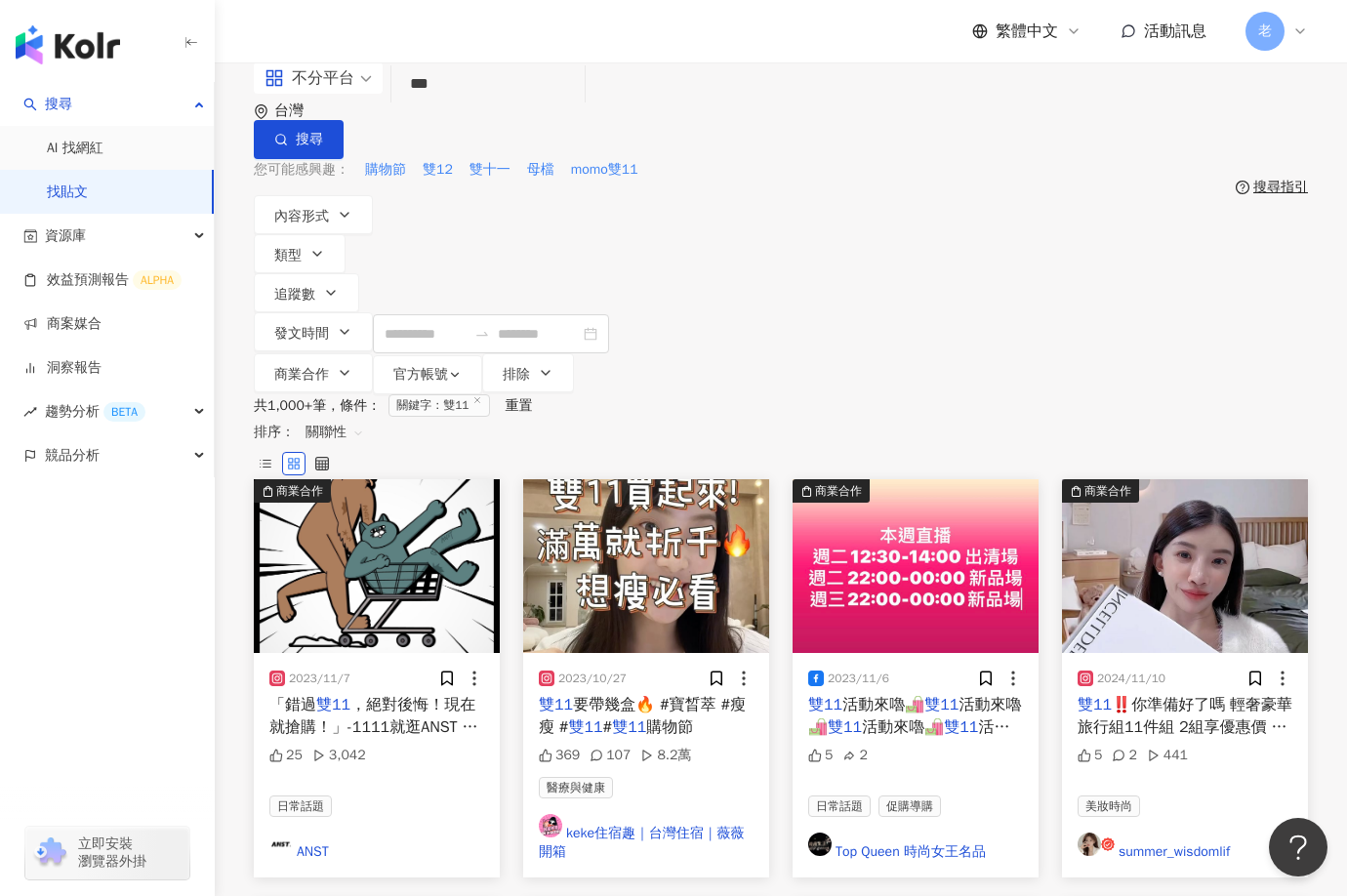 click on "共  1,000+  筆 條件 ： 關鍵字：雙11 重置 排序： 關聯性" at bounding box center [781, 436] 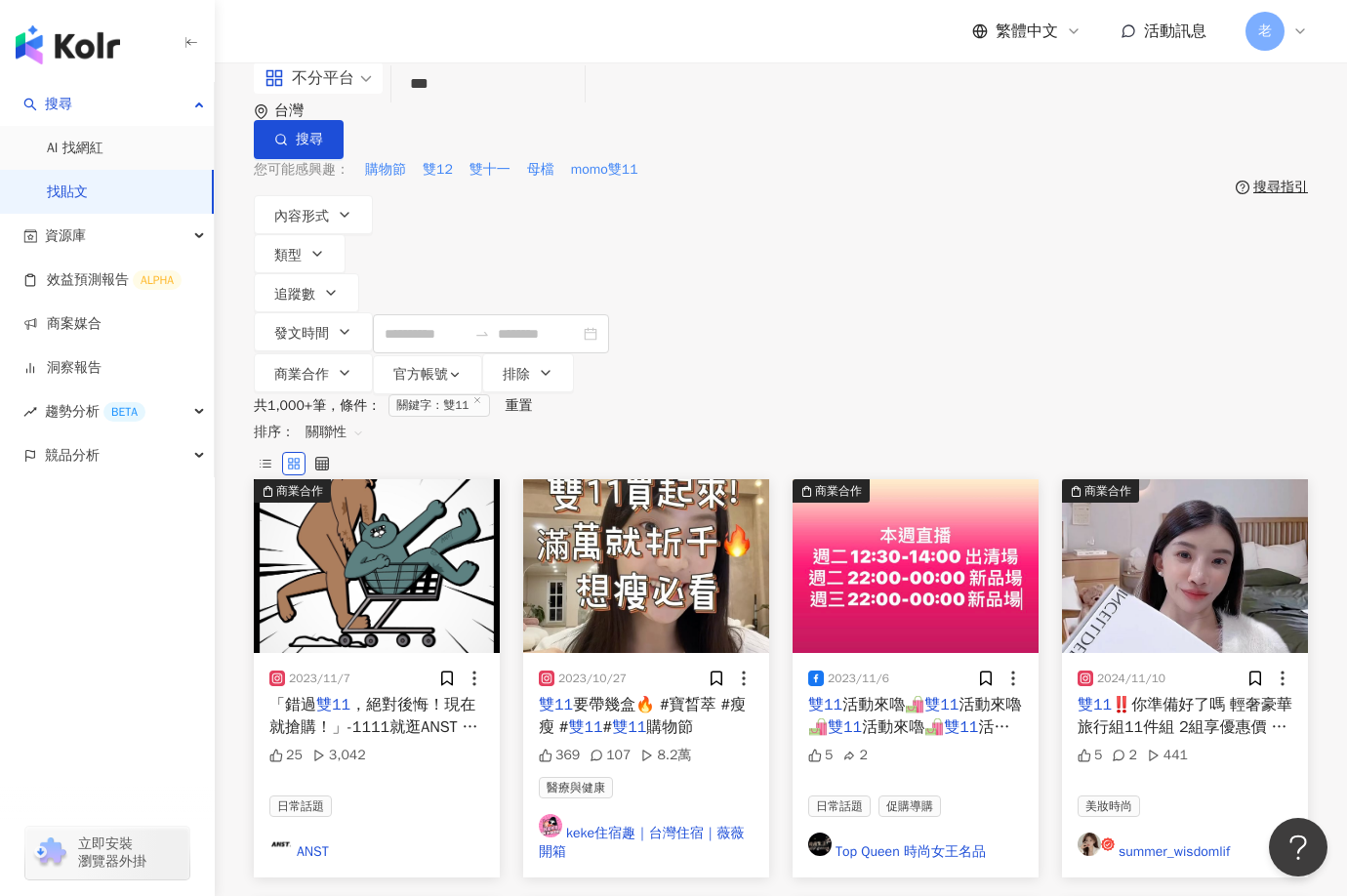 click on "關聯性" at bounding box center [335, 432] 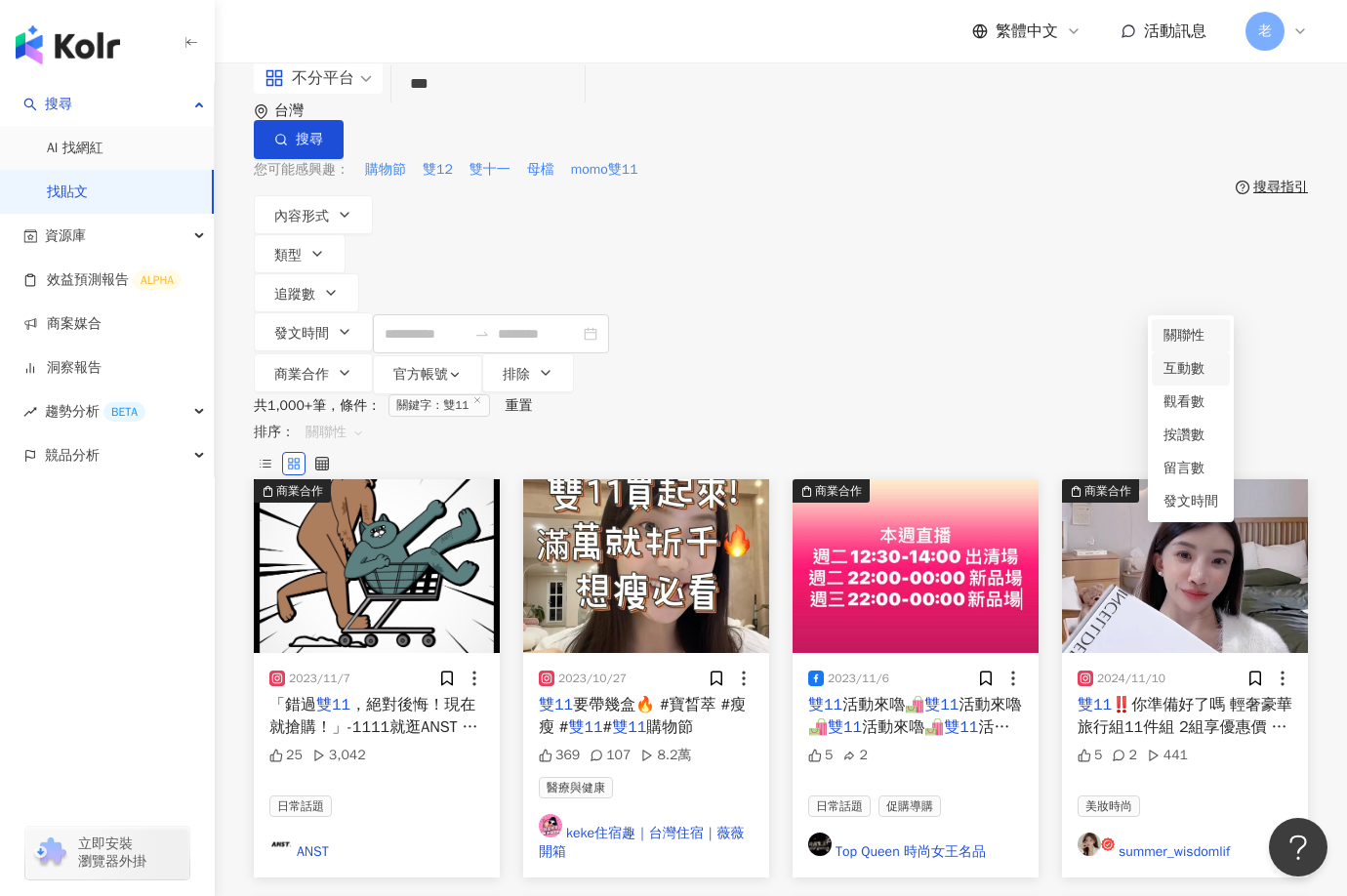 click on "互動數" at bounding box center (1191, 369) 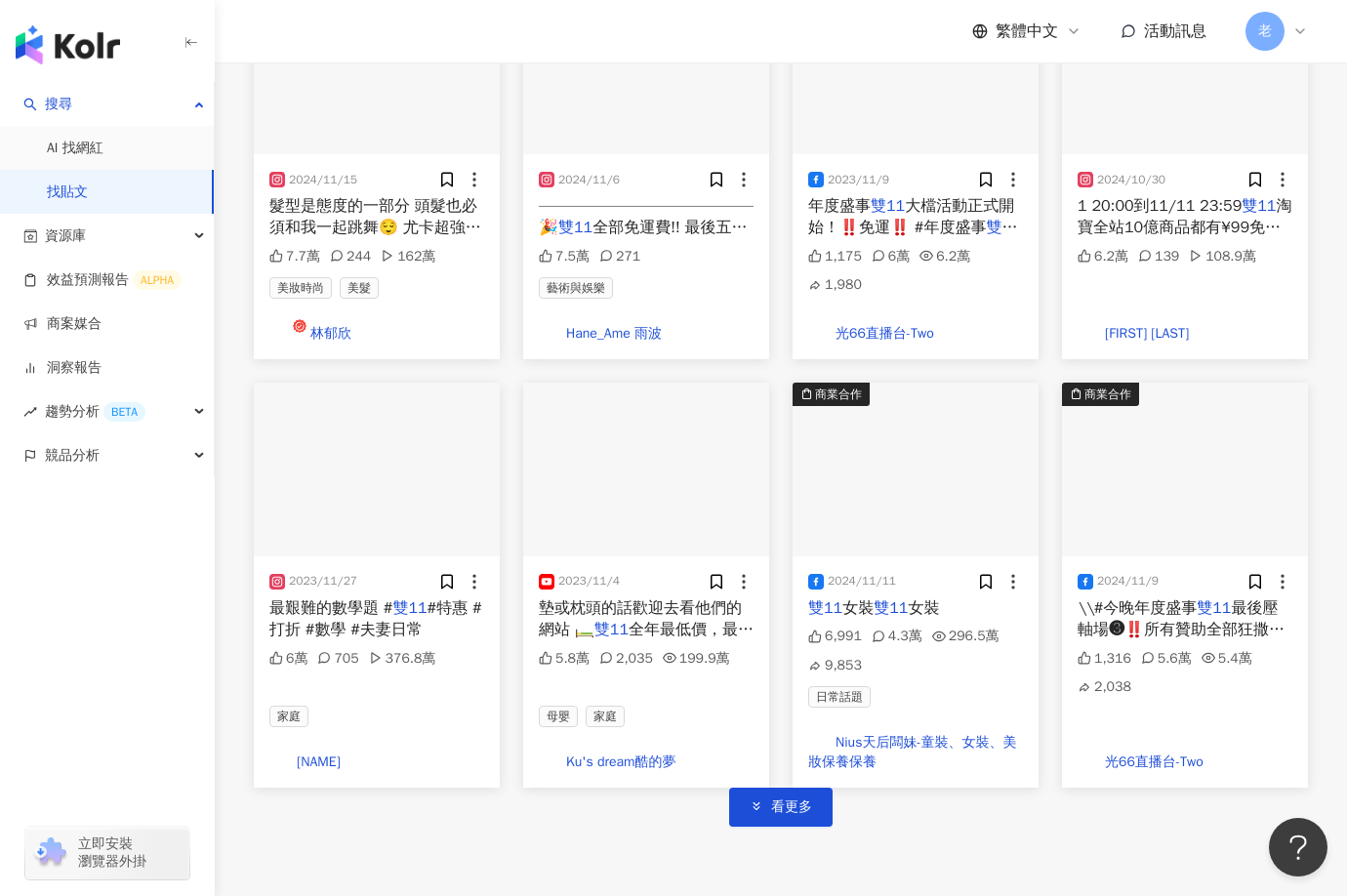 scroll, scrollTop: 995, scrollLeft: 0, axis: vertical 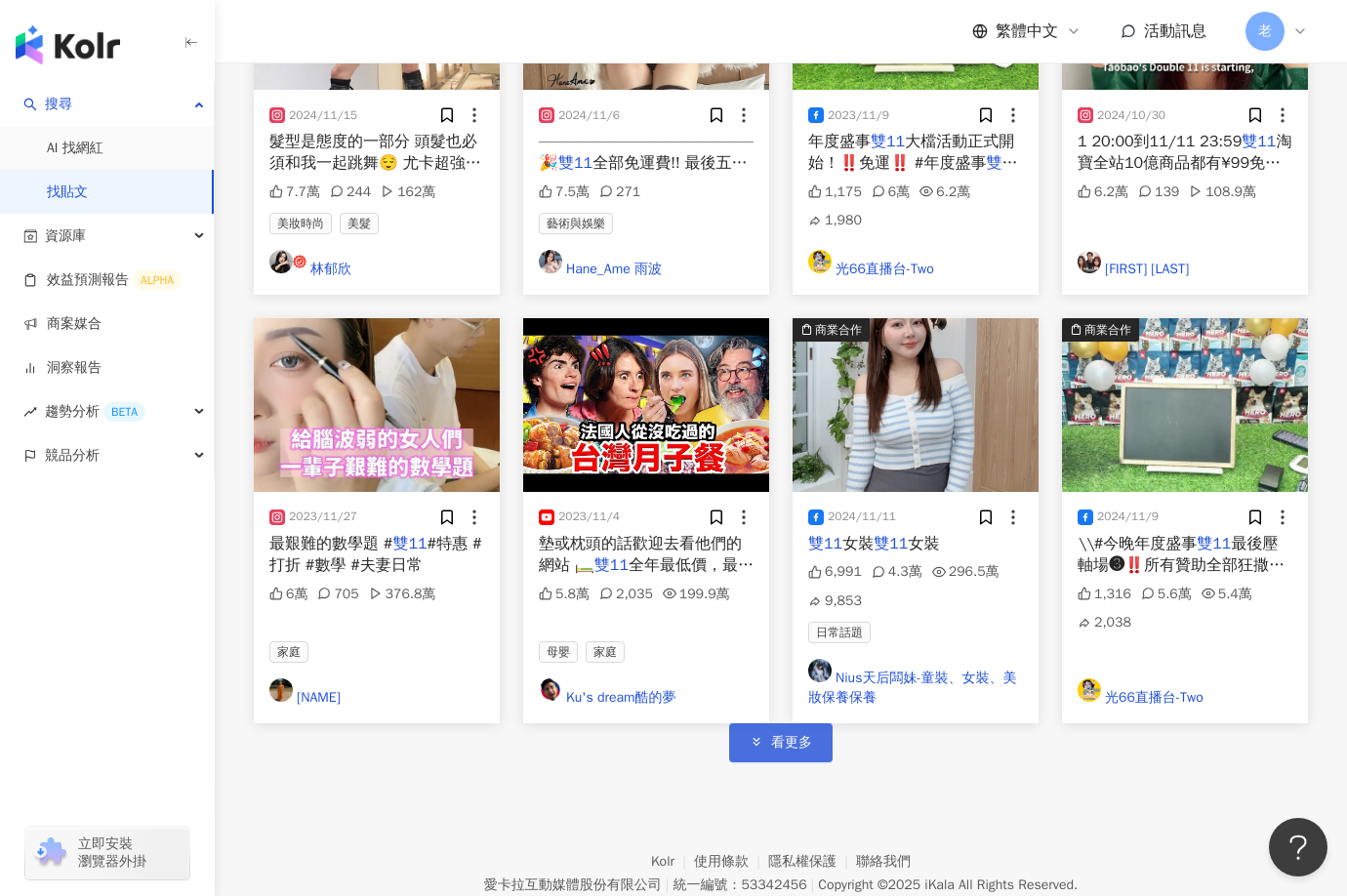 click on "看更多" at bounding box center [792, 743] 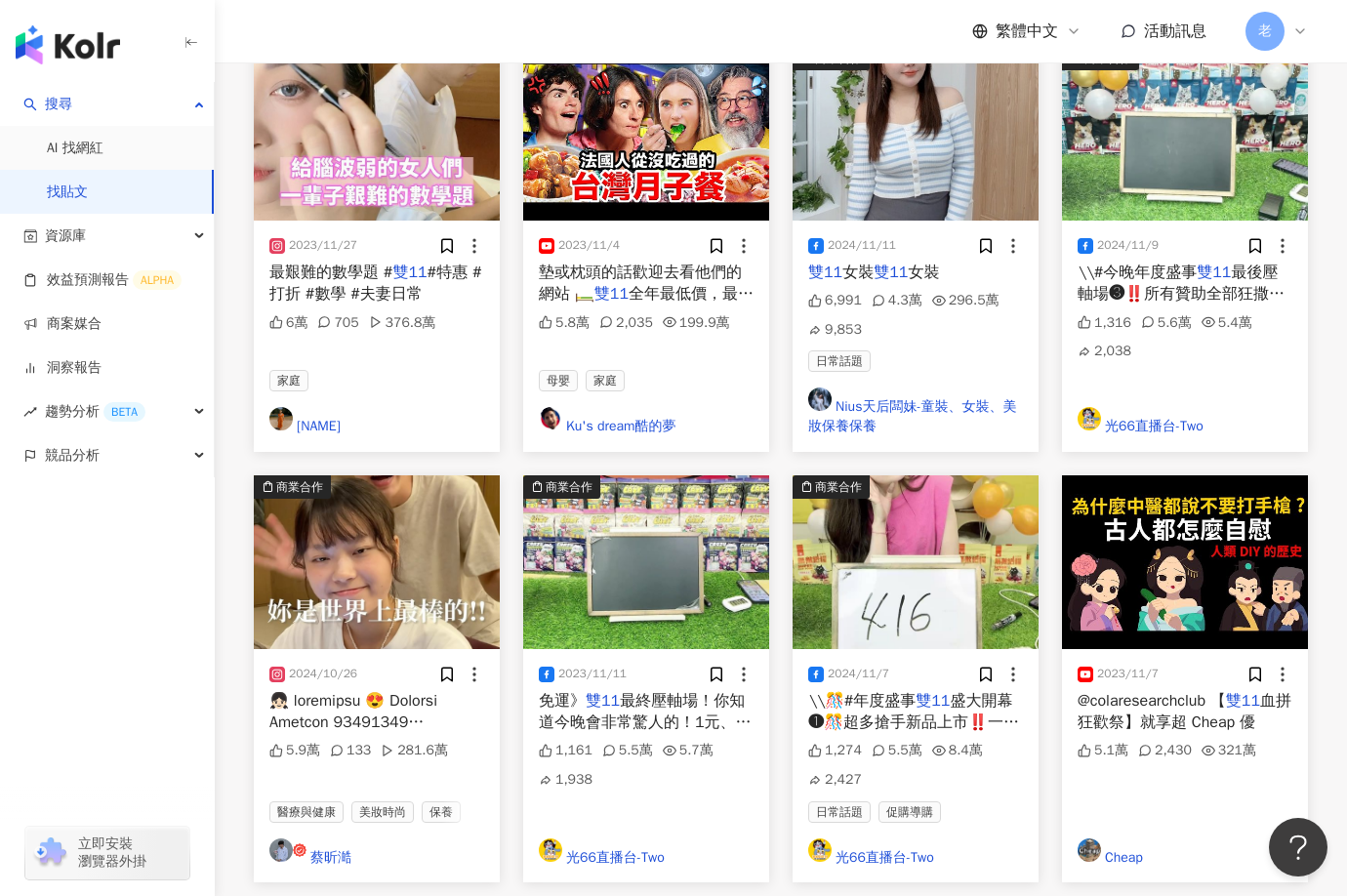 scroll, scrollTop: 1287, scrollLeft: 0, axis: vertical 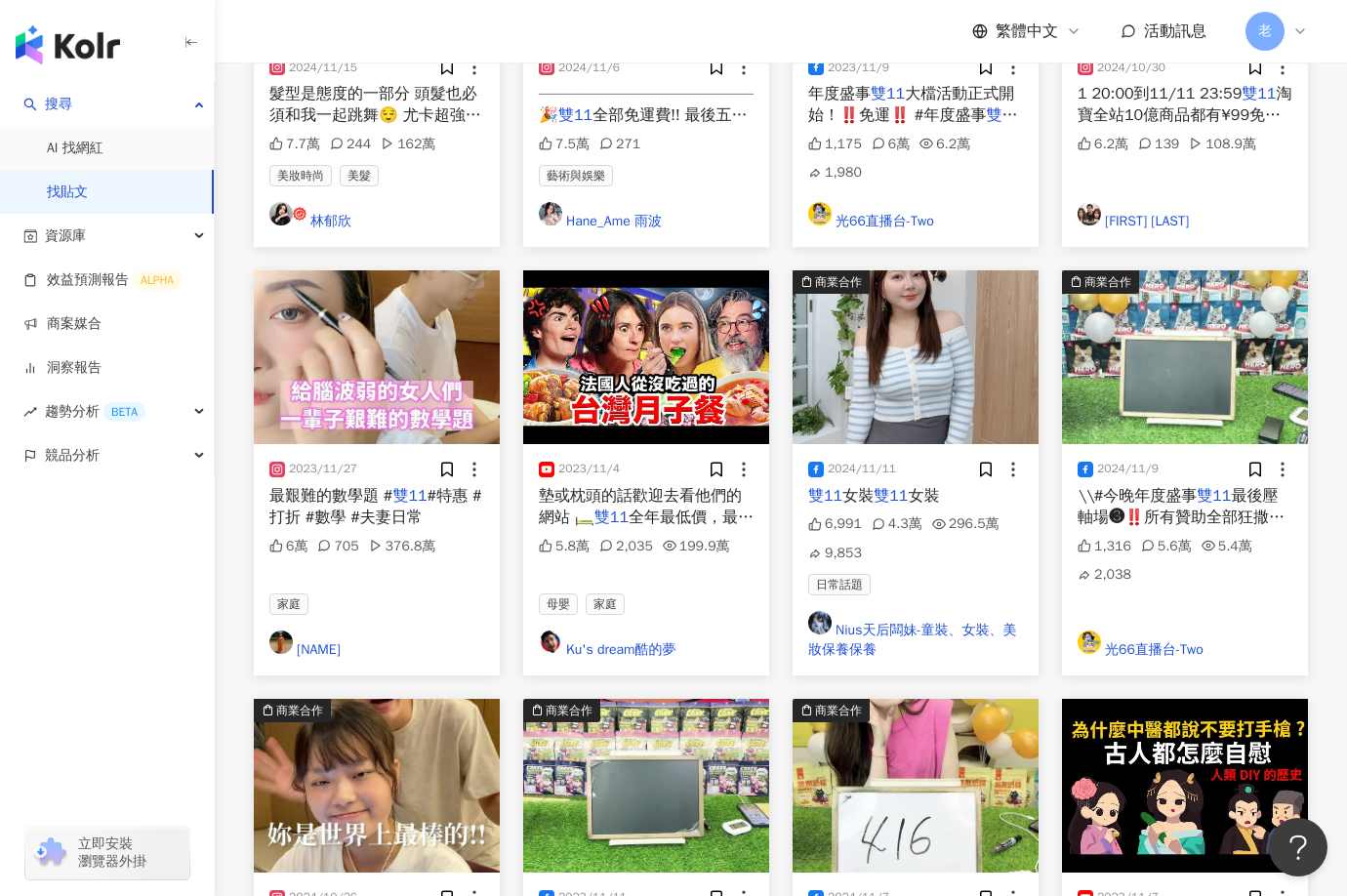 click on "2024/10/26" at bounding box center (377, 898) 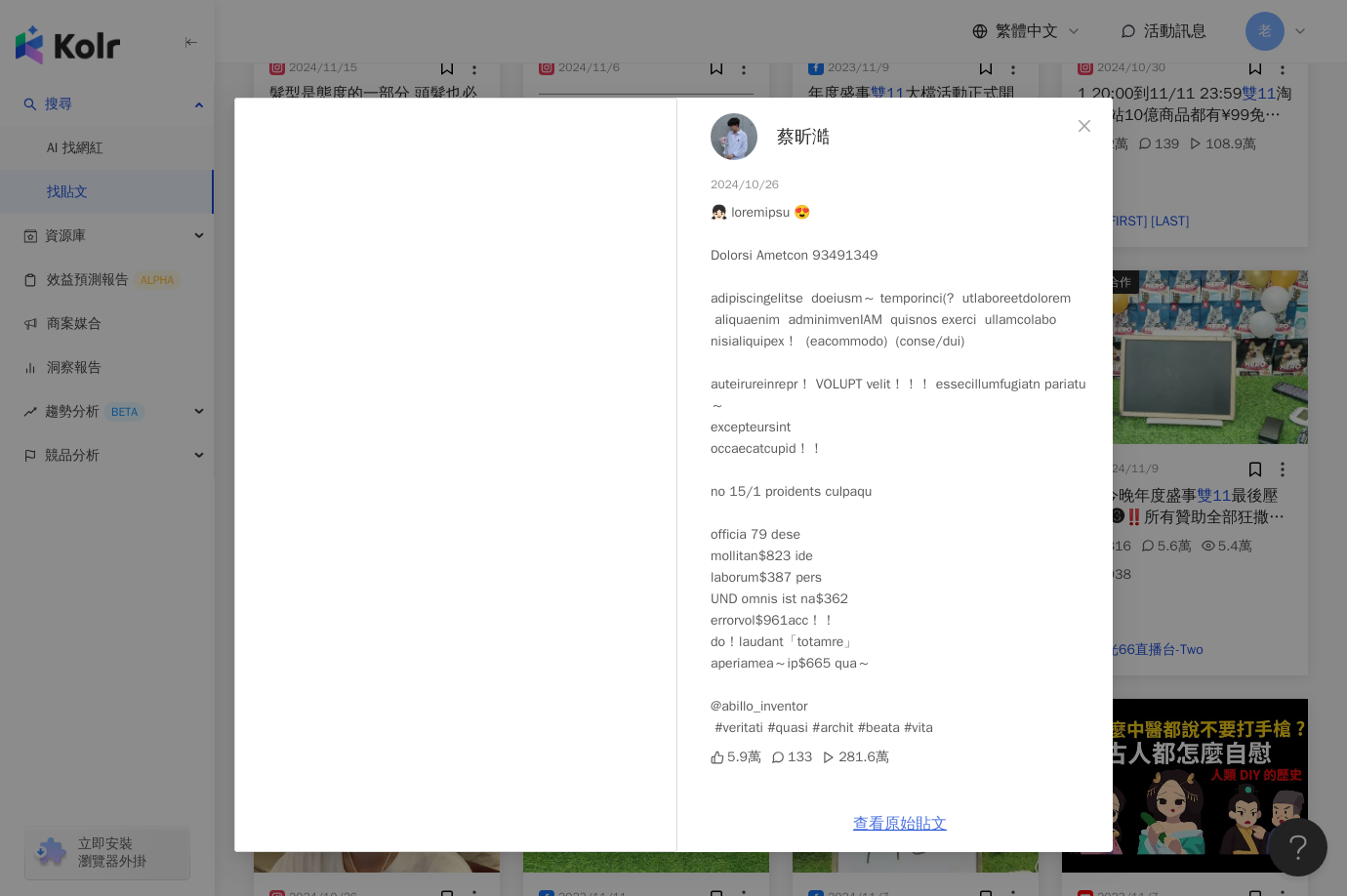 click on "查看原始貼文" at bounding box center [900, 824] 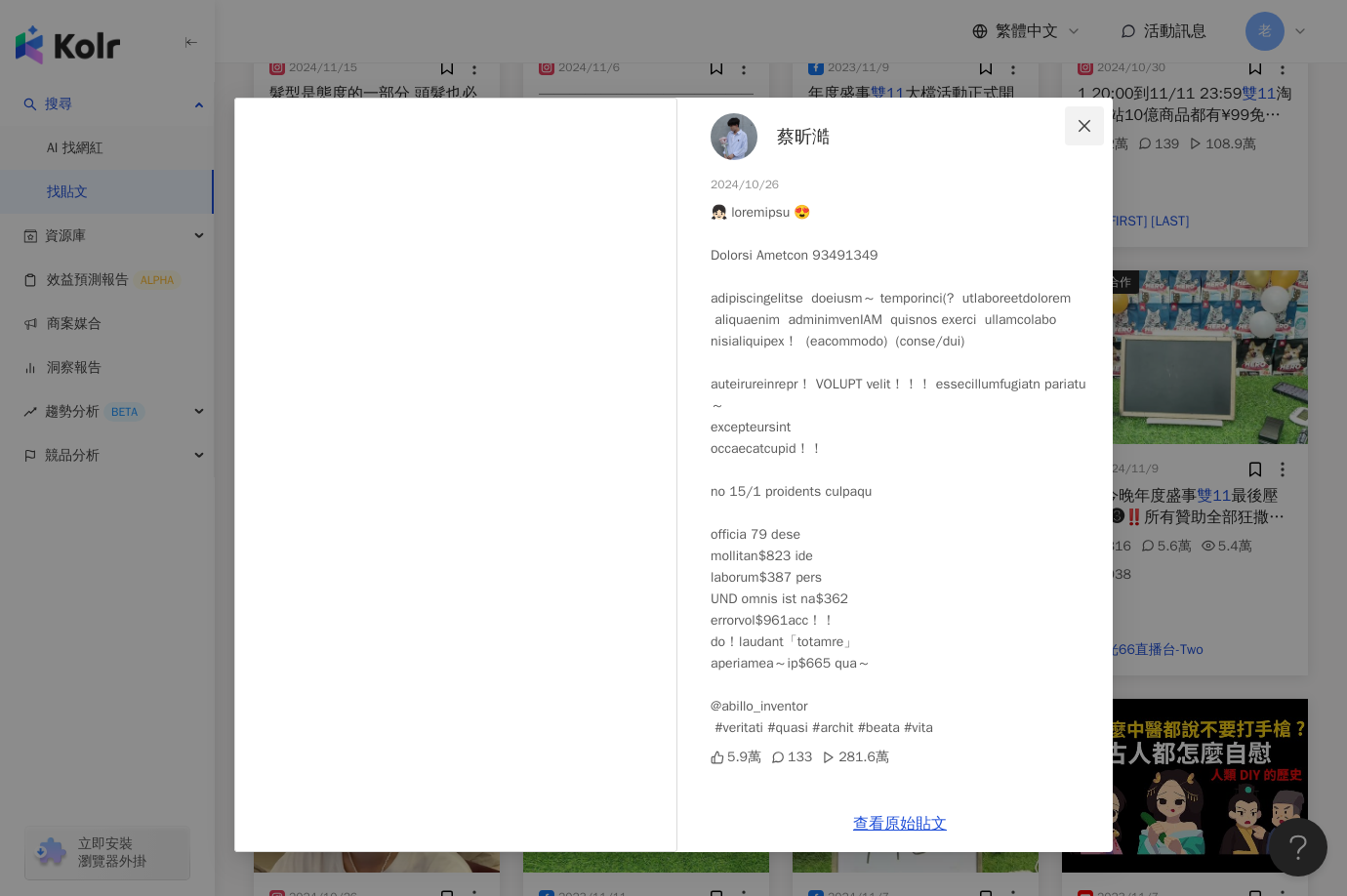 click 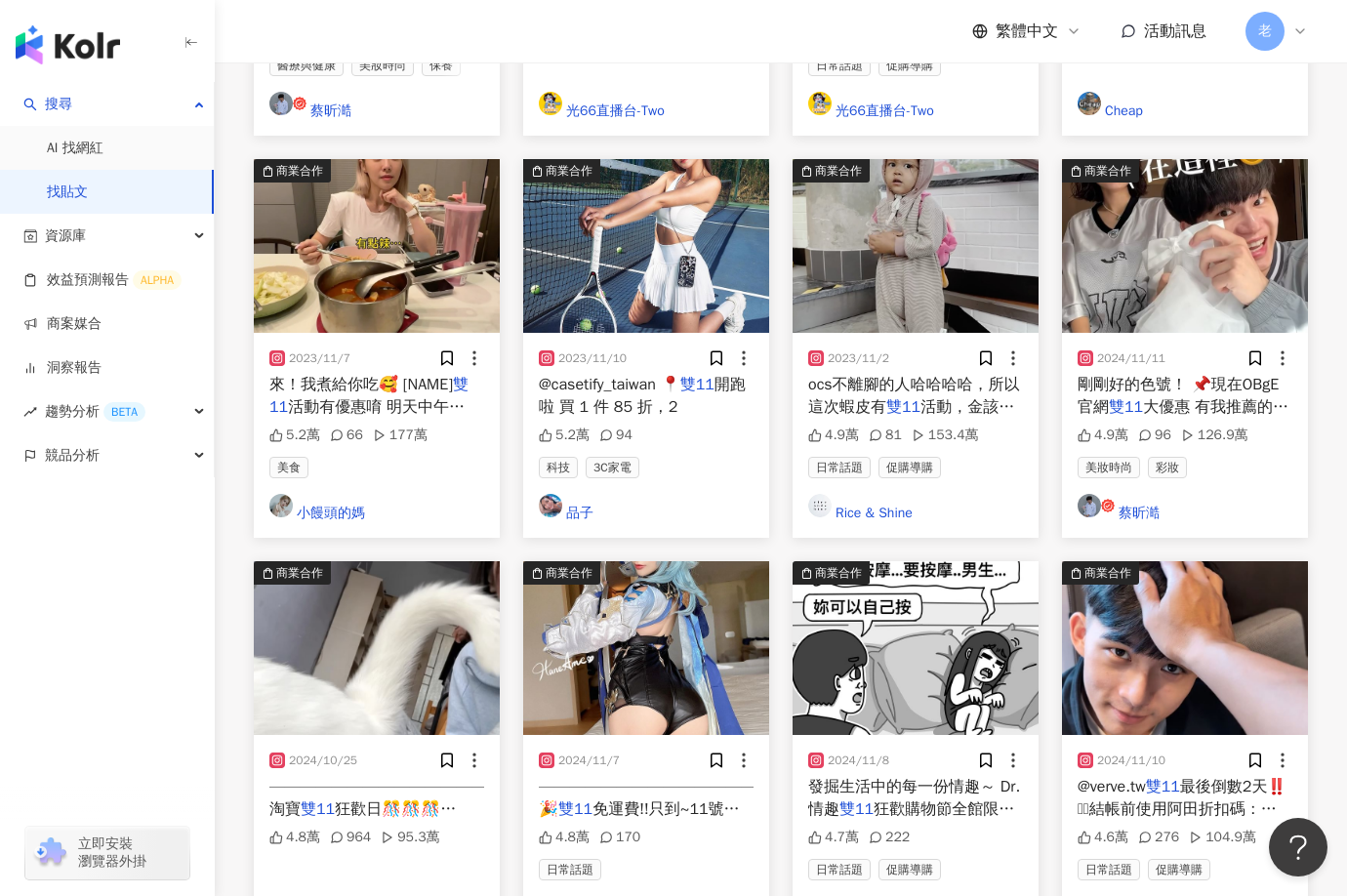 scroll, scrollTop: 2018, scrollLeft: 0, axis: vertical 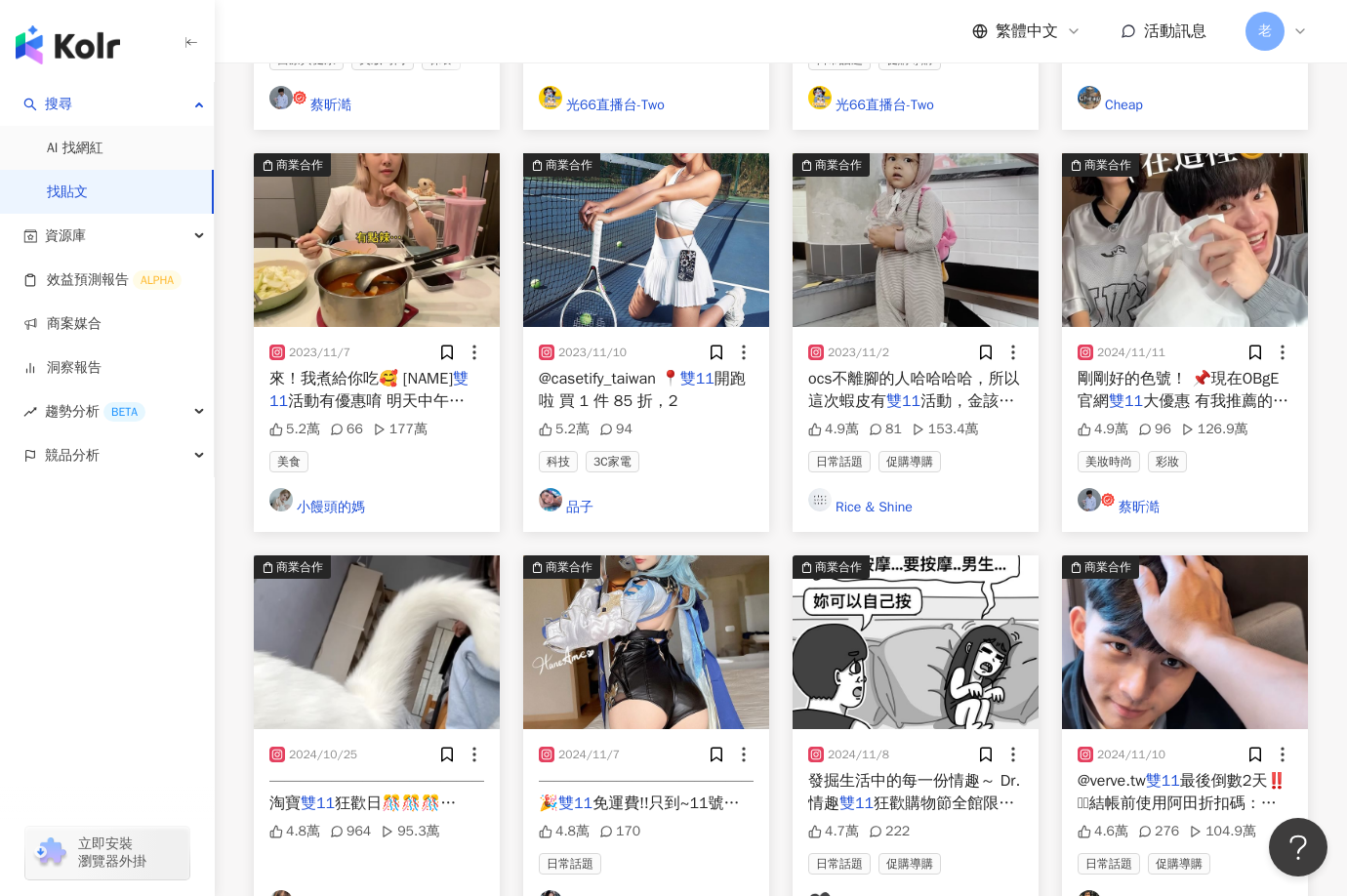 click 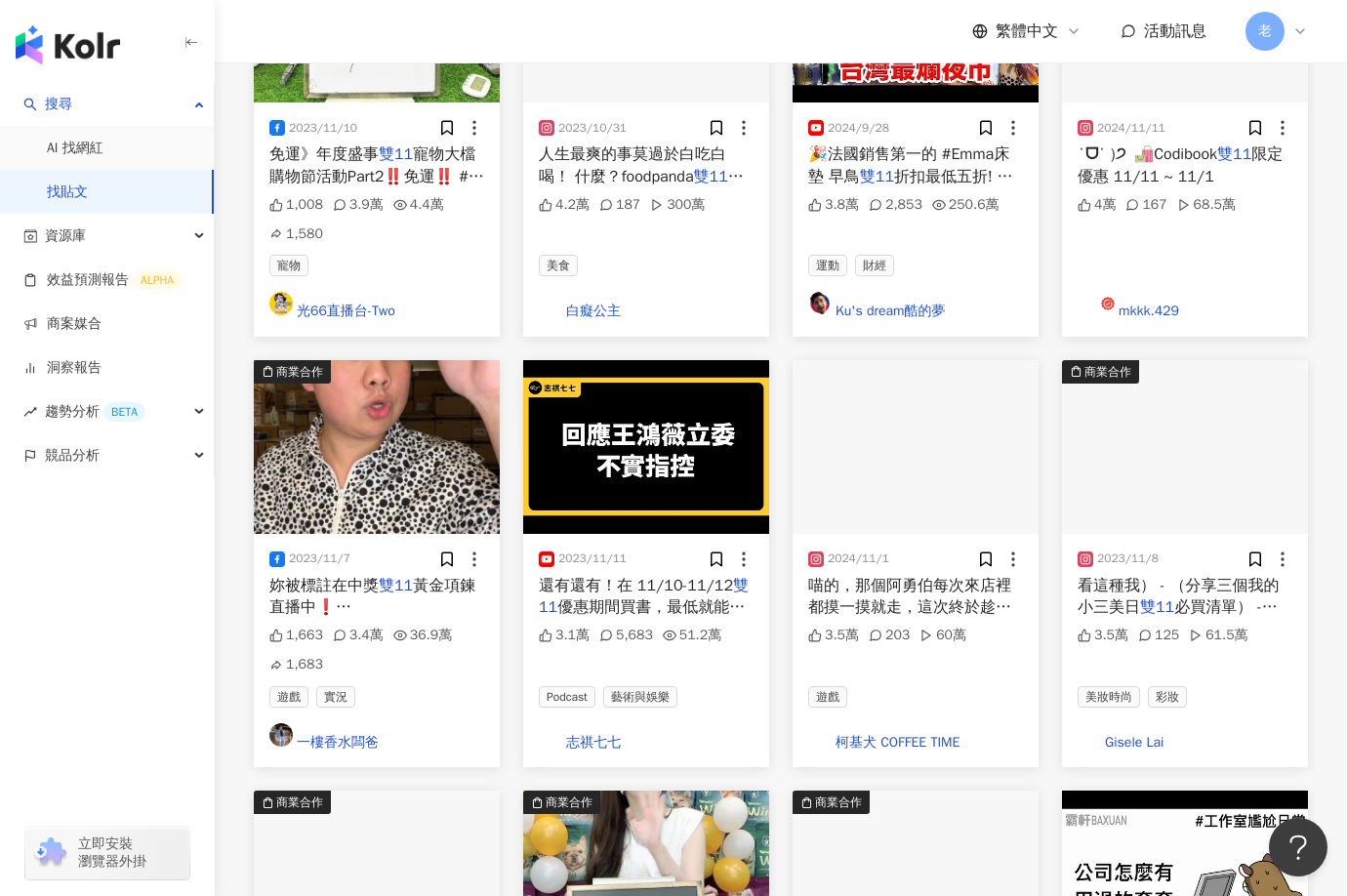 scroll, scrollTop: 3190, scrollLeft: 0, axis: vertical 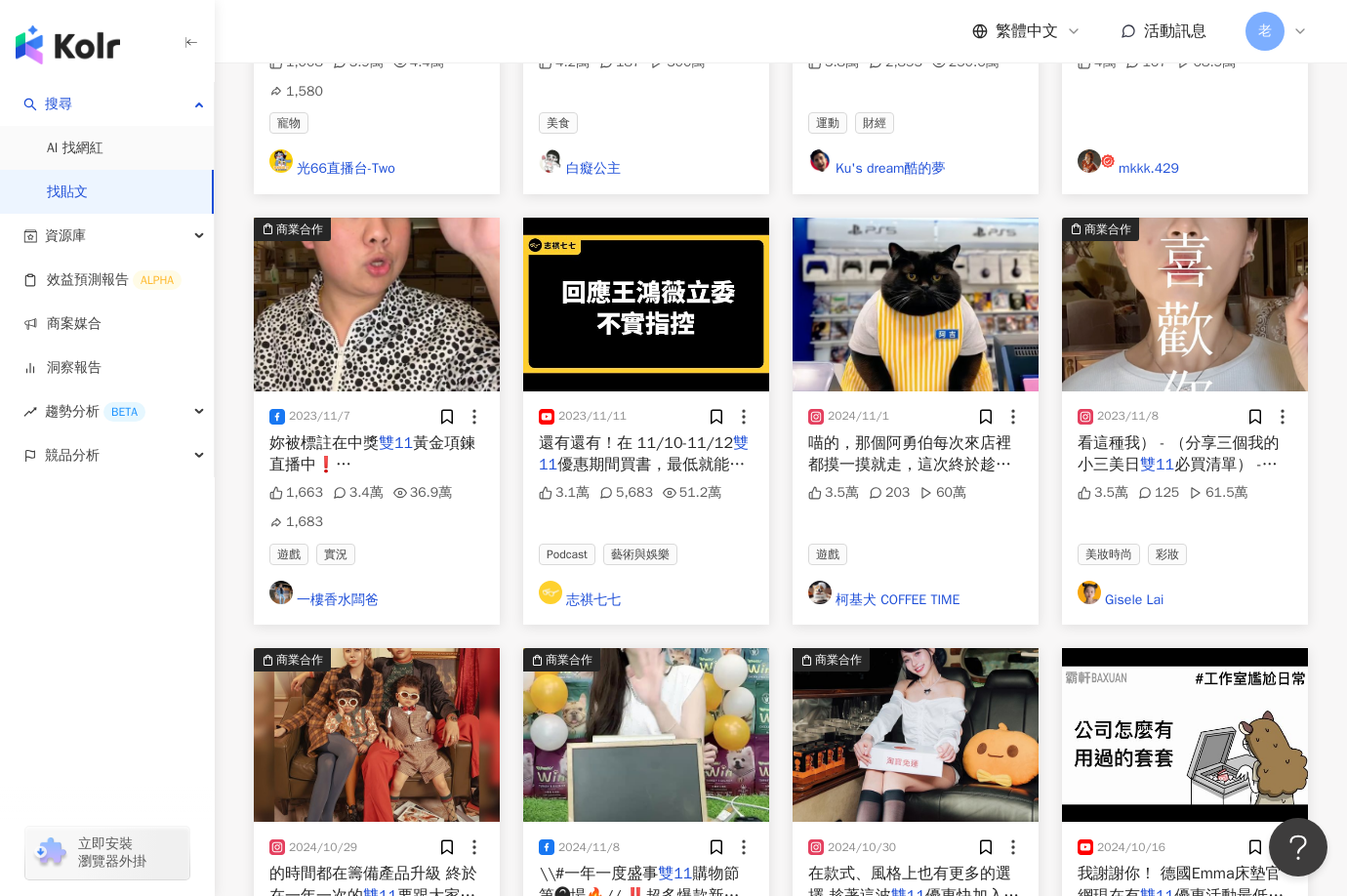 click on "的時間都在籌備產品升級
終於在一年一次的" at bounding box center (373, 884) 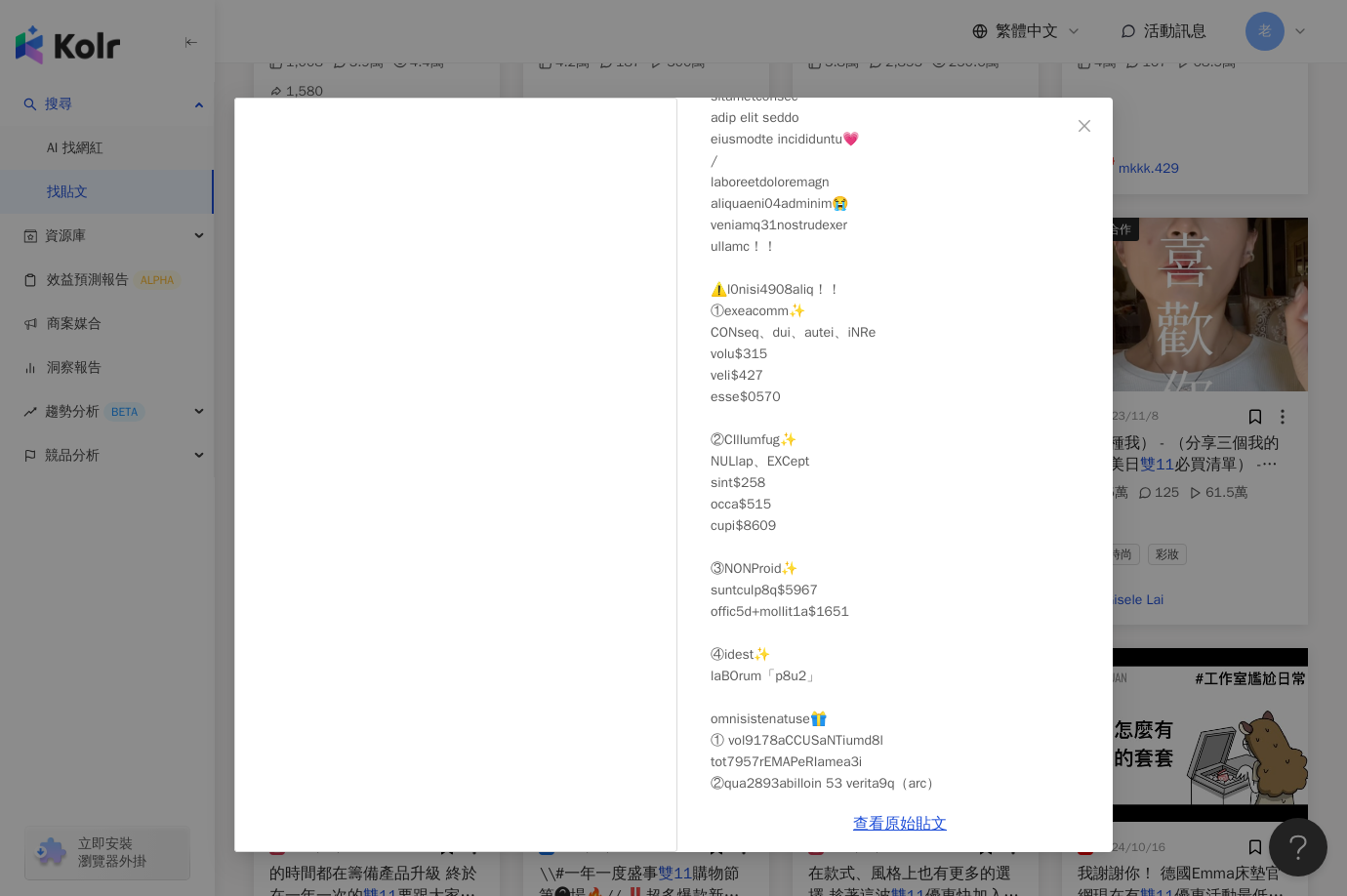 scroll, scrollTop: 293, scrollLeft: 0, axis: vertical 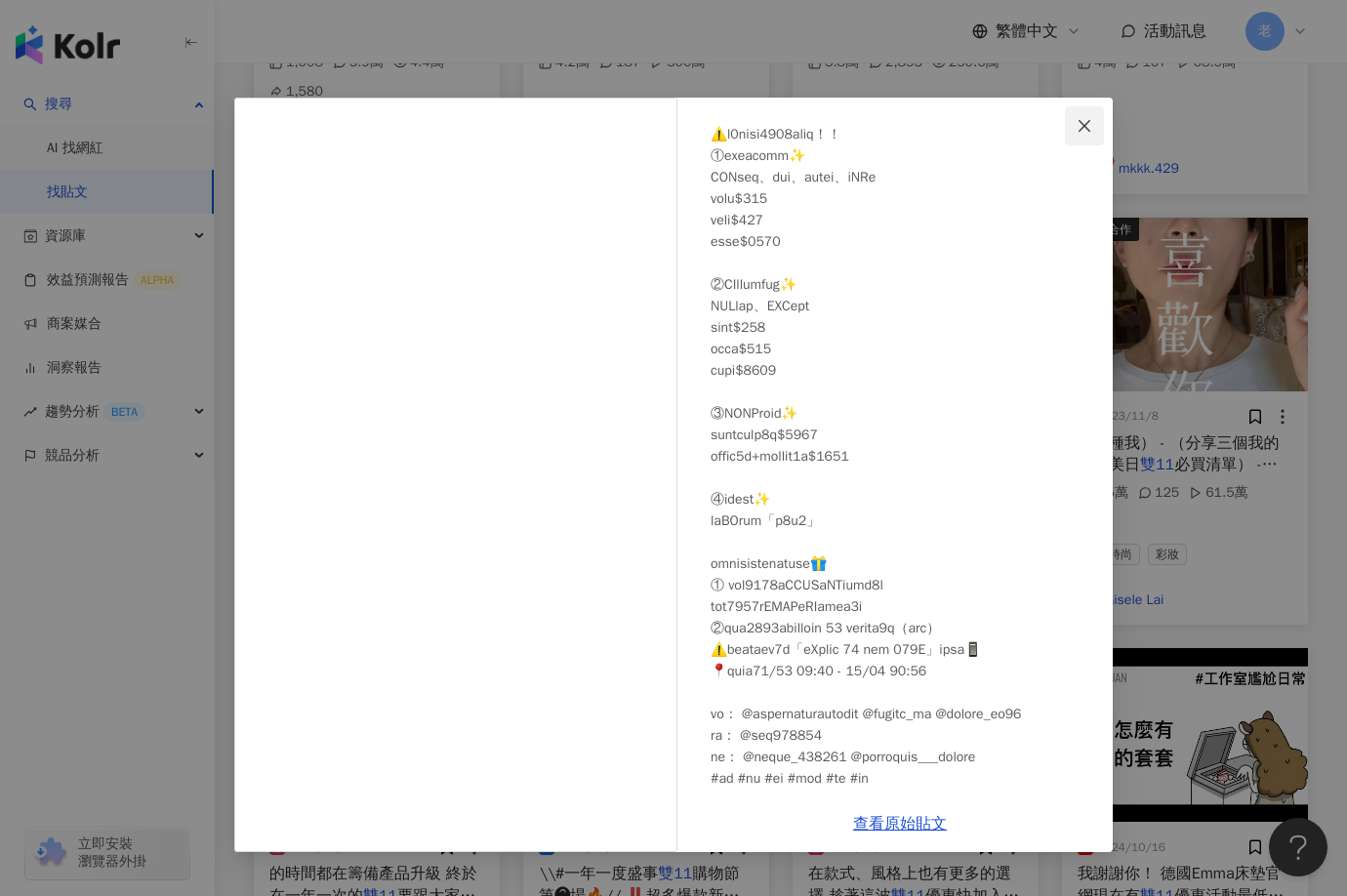 click 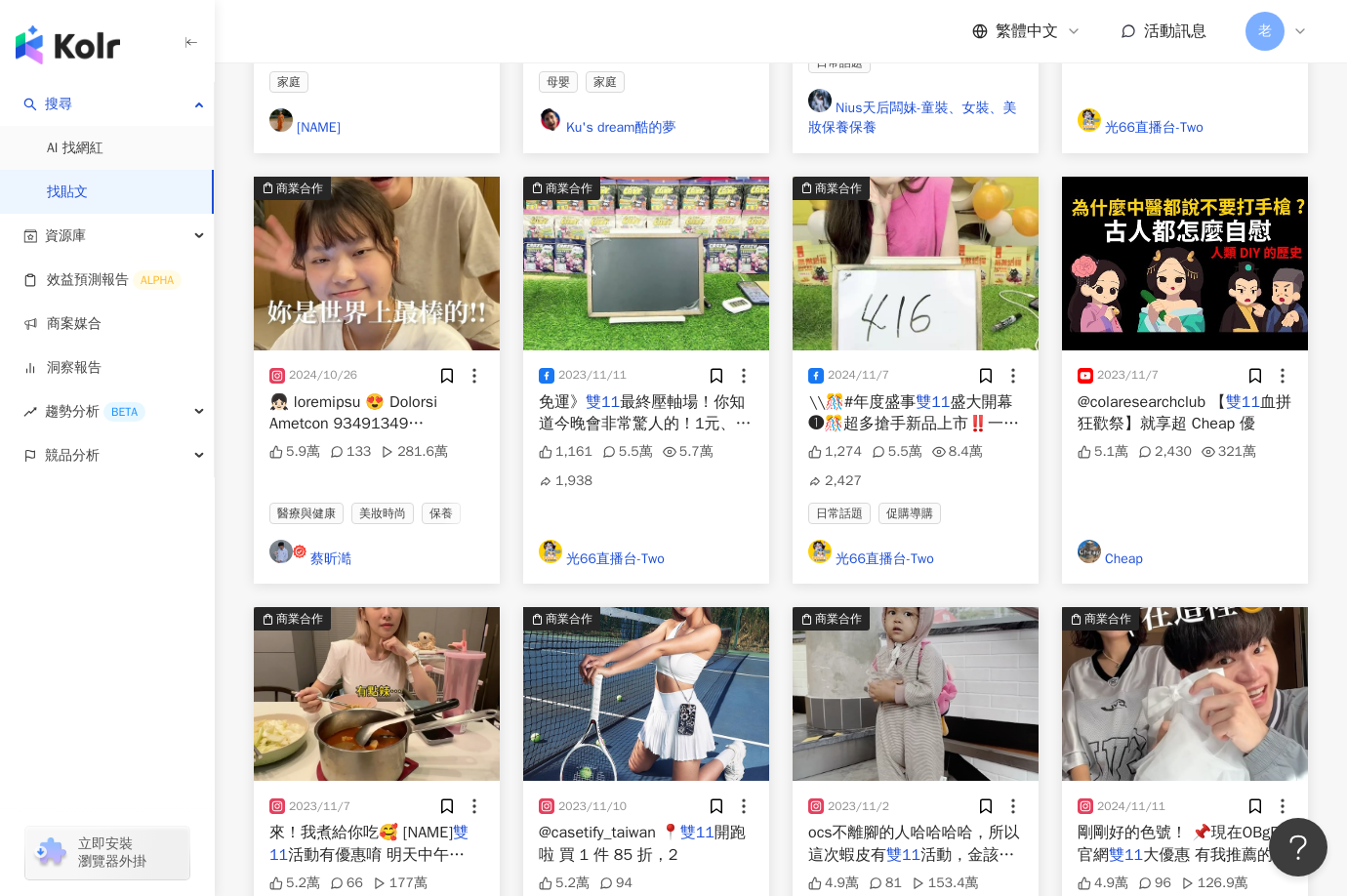 scroll, scrollTop: 1530, scrollLeft: 0, axis: vertical 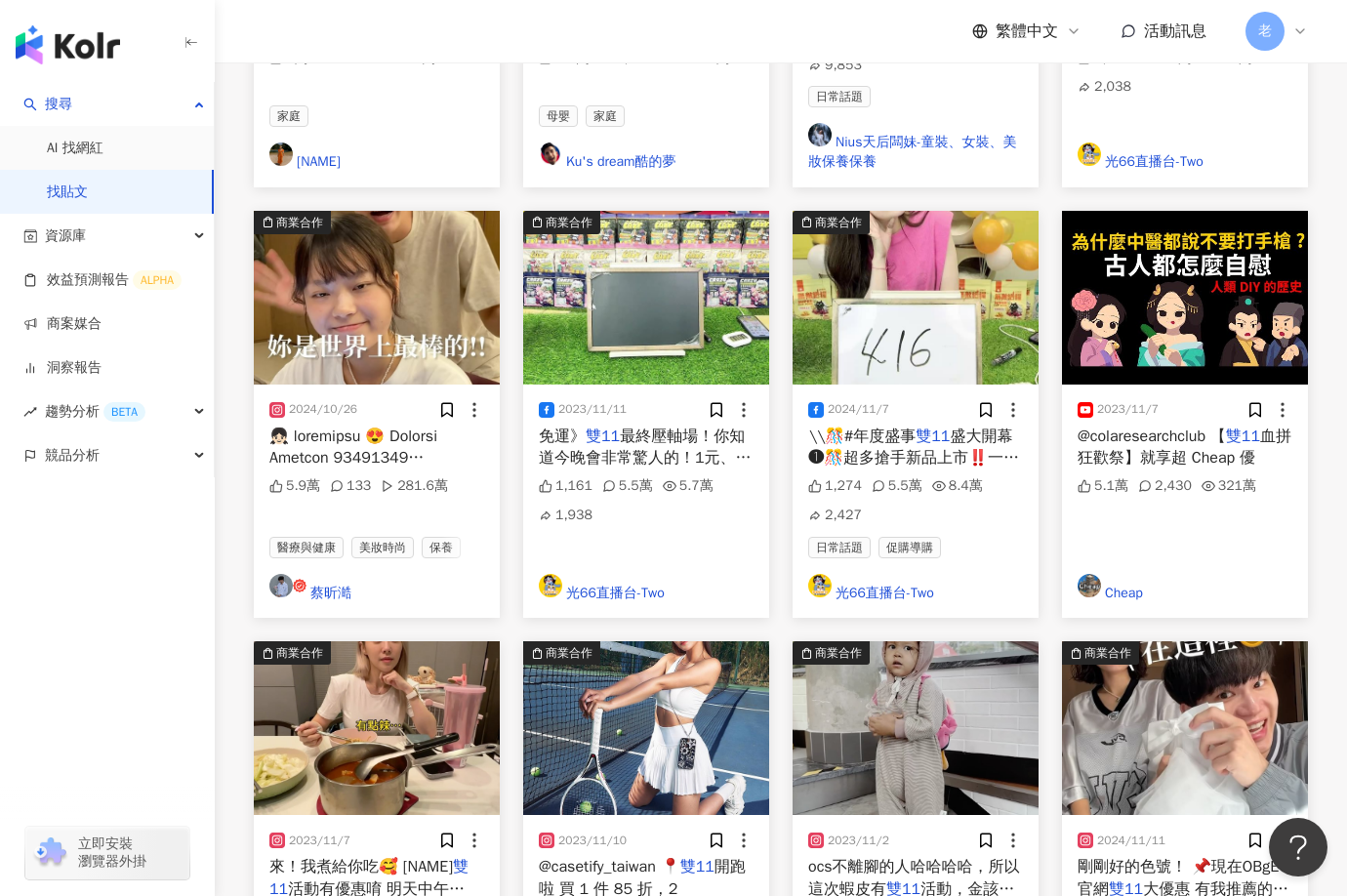 click at bounding box center (375, 666) 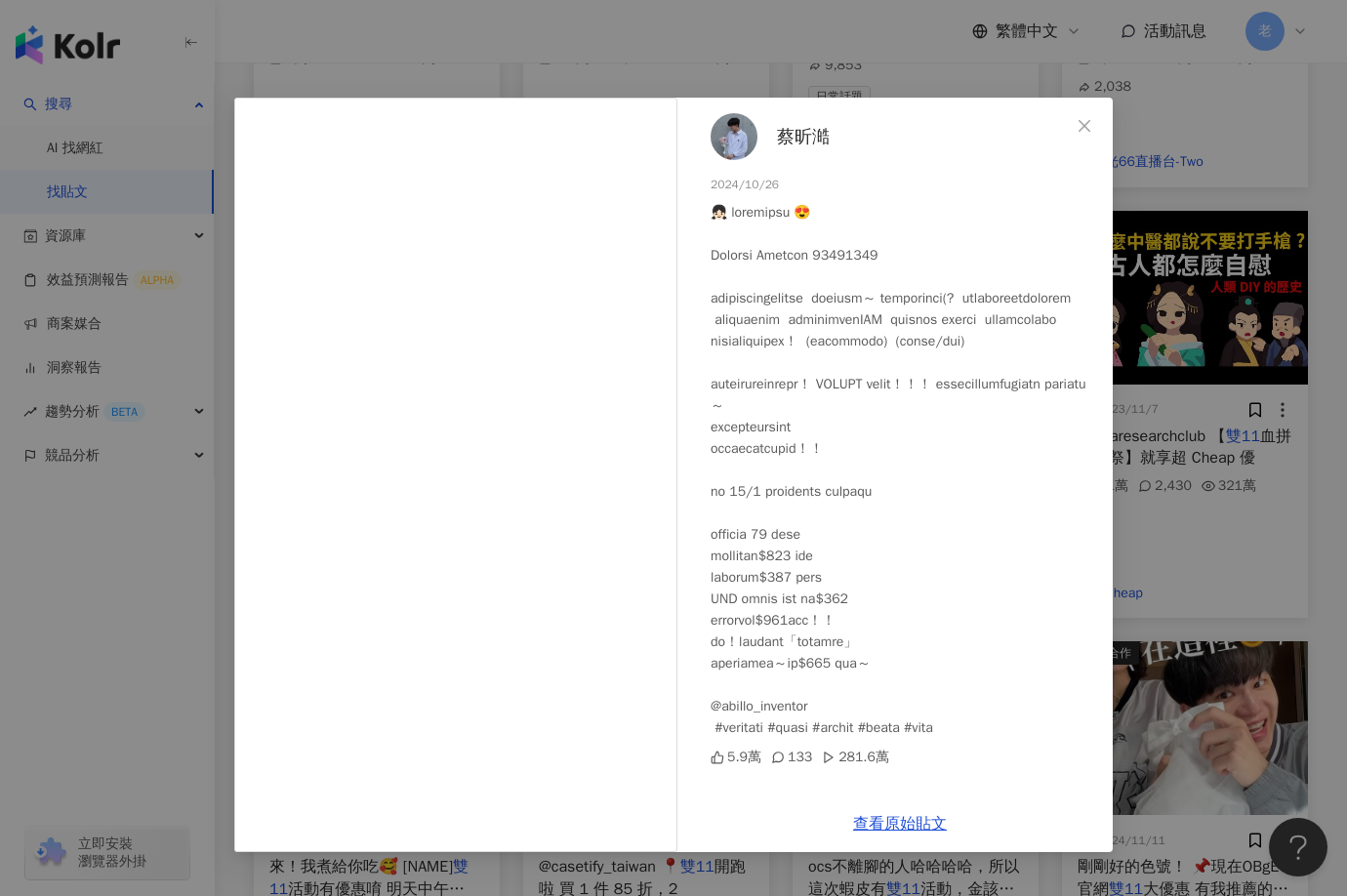 scroll, scrollTop: 79, scrollLeft: 0, axis: vertical 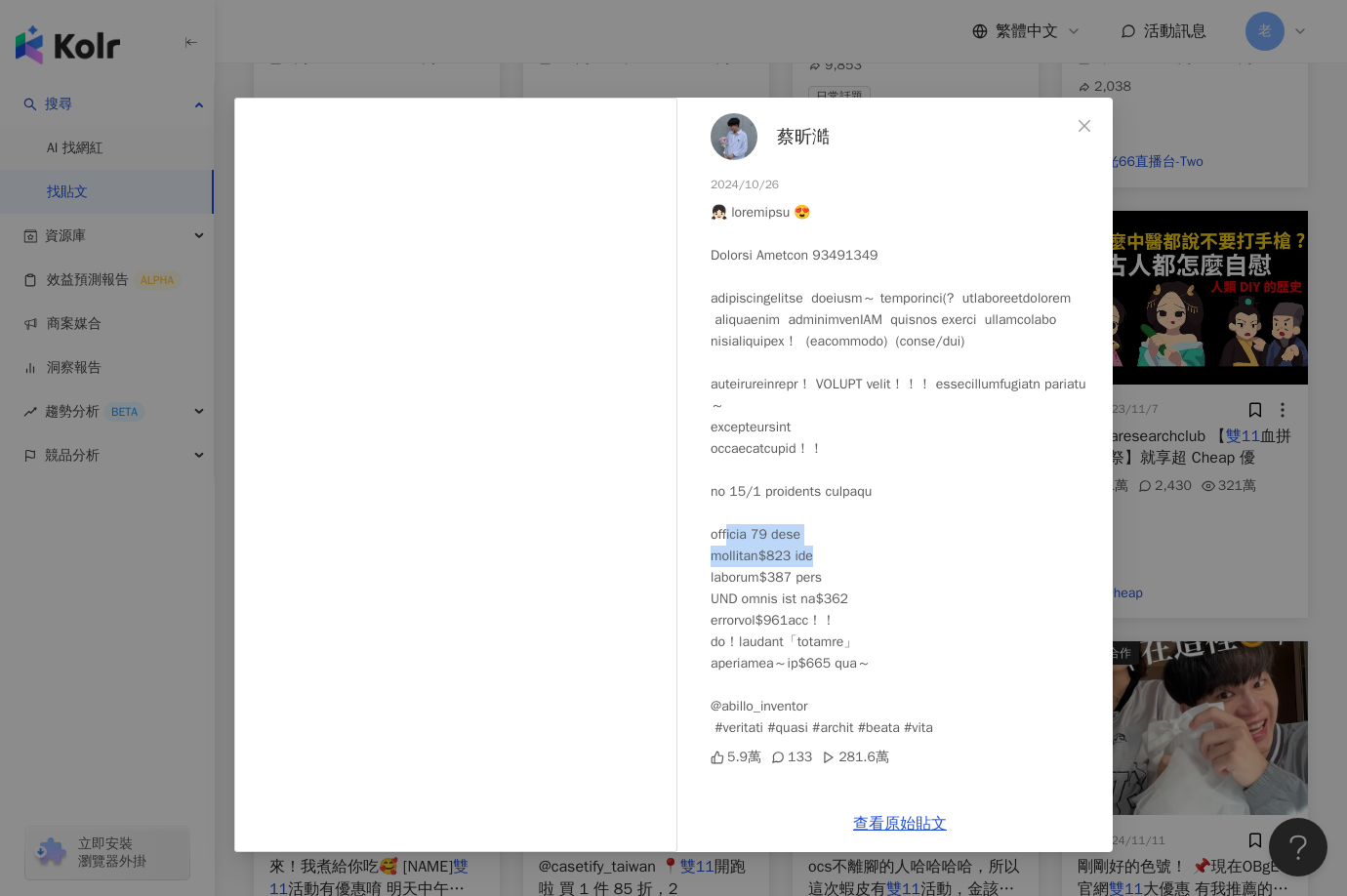 drag, startPoint x: 750, startPoint y: 547, endPoint x: 908, endPoint y: 559, distance: 158.45504 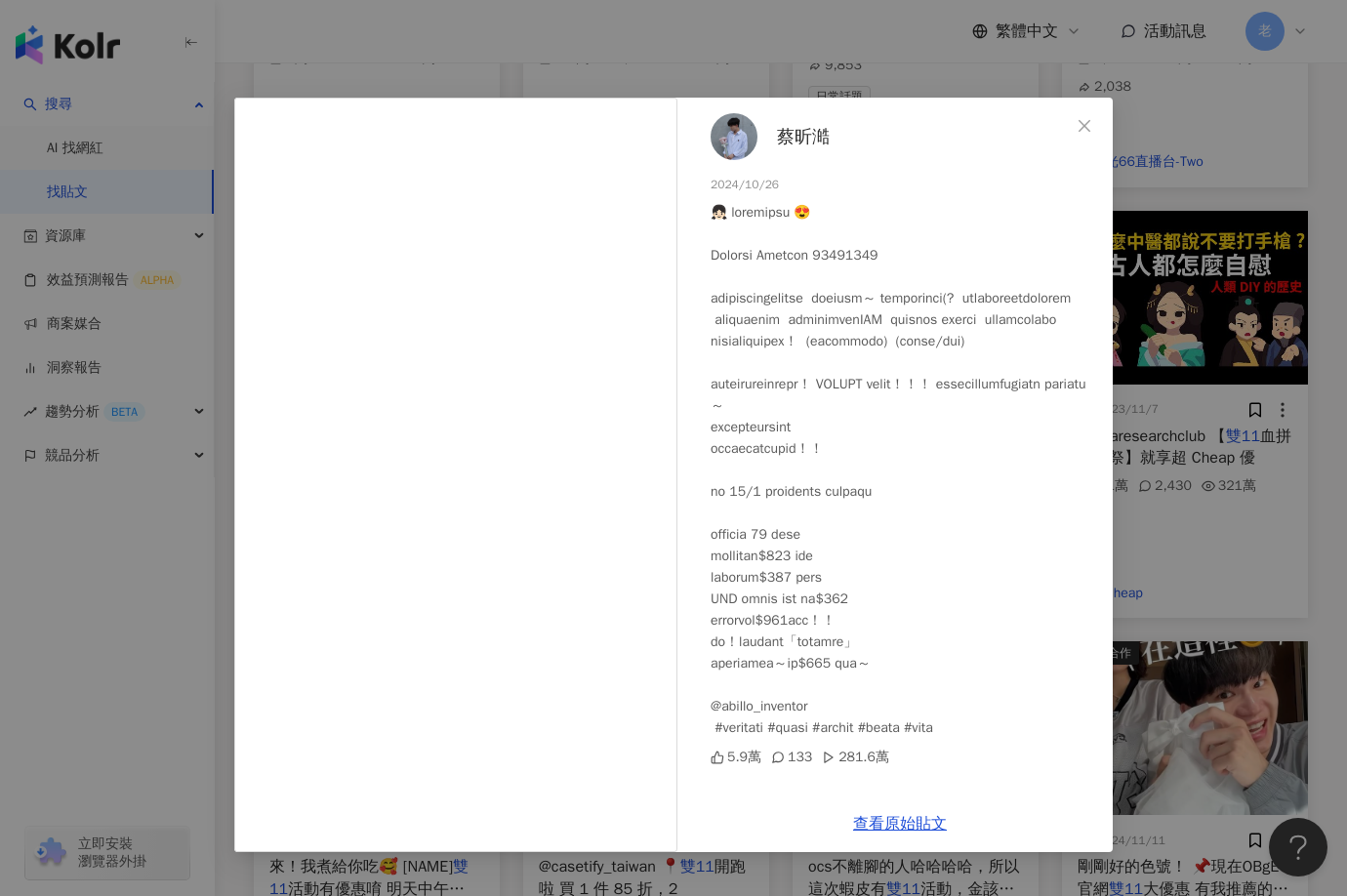 click at bounding box center (904, 470) 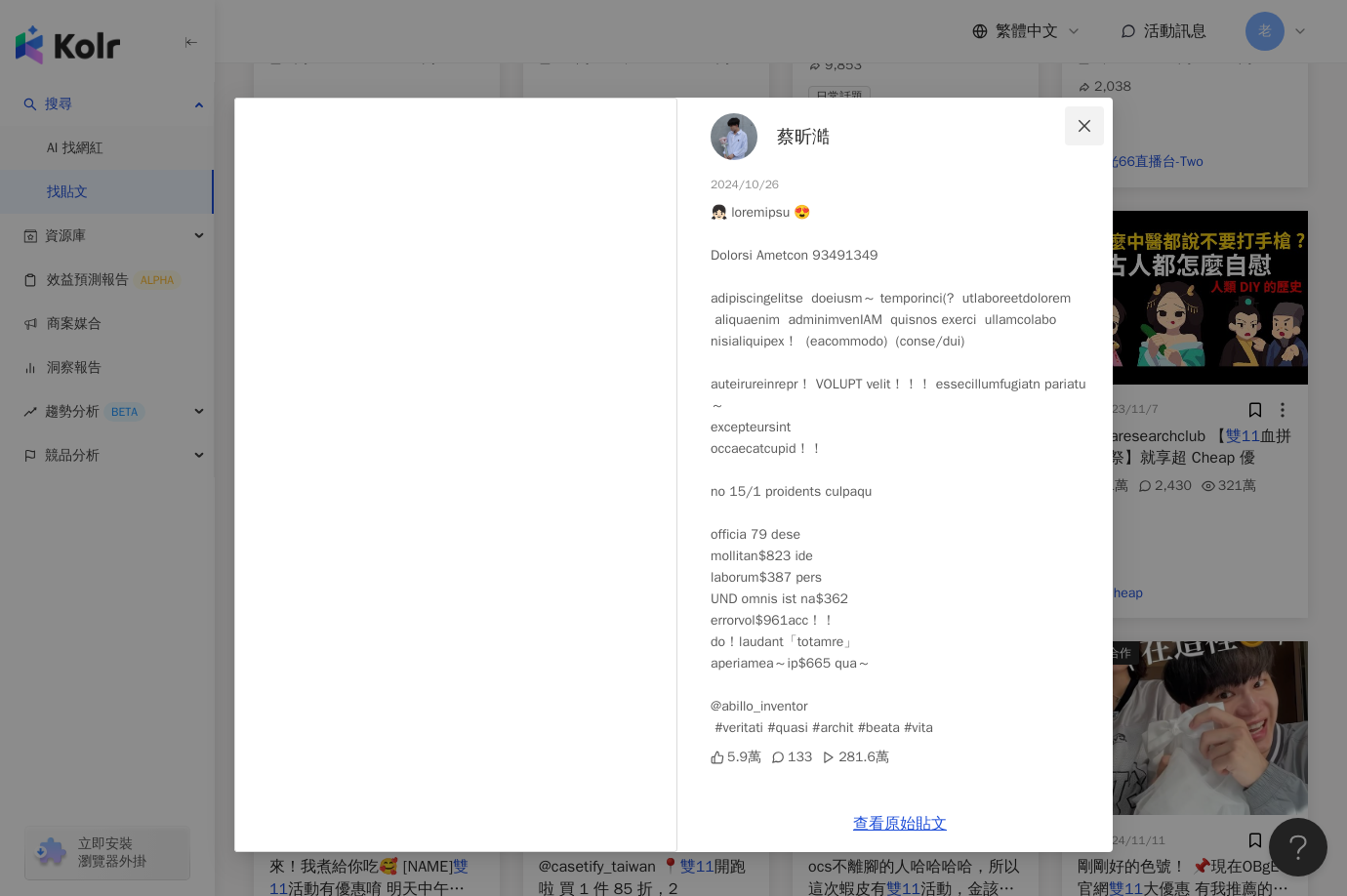 click 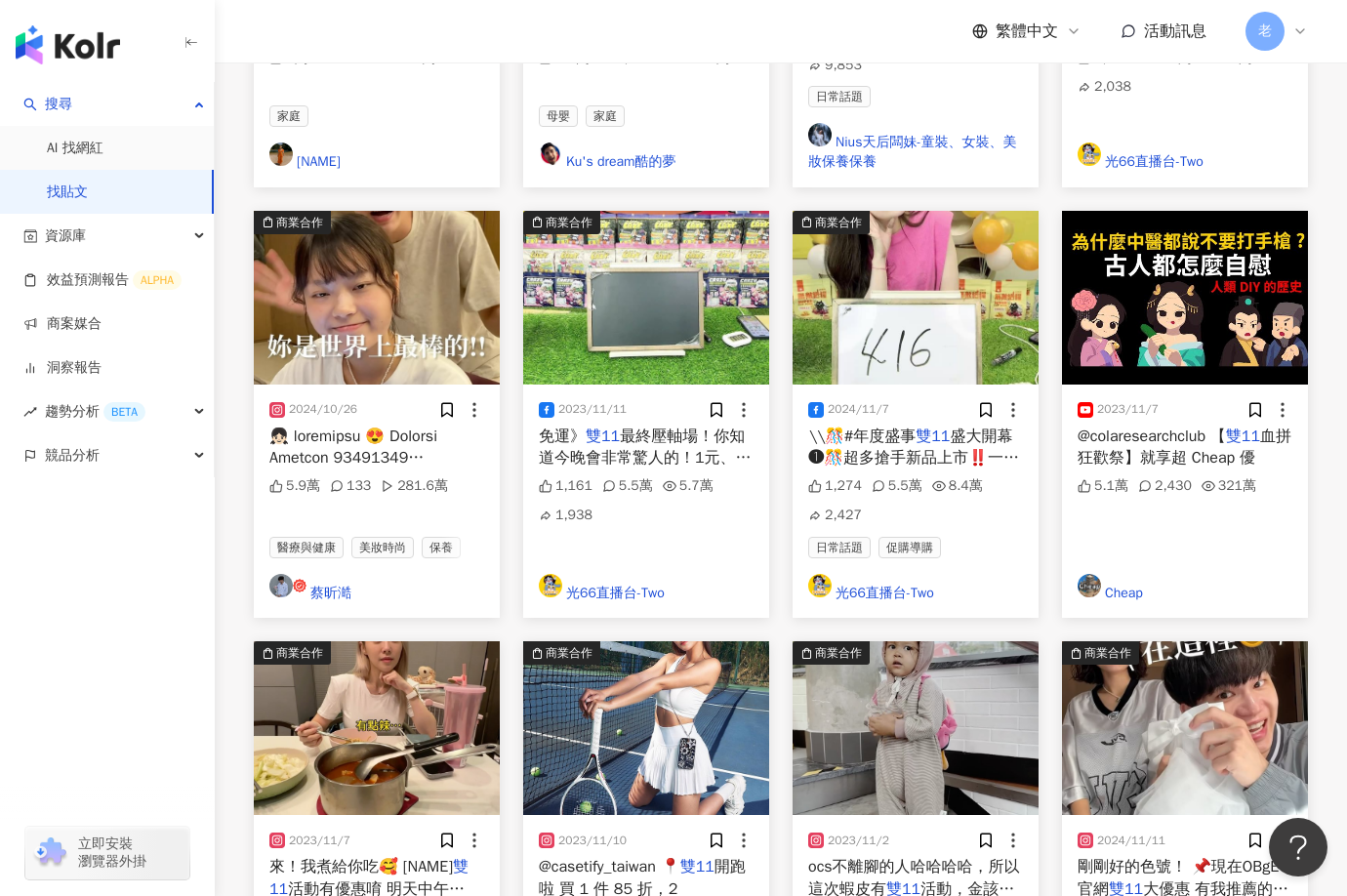 click on "正在搜尋 ： 關鍵字：雙11 重置 排序： 互動數 商業合作 [DATE]
雙11 省下$1300 前百名再送神秘好禮 11.9萬 118 239.9萬 寵物 Puffy&Moree 商業合作 [DATE]
媽媽們， 雙11 活動提前部署，全館運費11
今日務必結單完成✅
💡結單務必填寫Email （一定要填寫喔！）
💡小幫手溫馨提醒🔔若系統顯示［已出貨］，小幫手無法協助併單呦！
💡結單請到粉絲專頁最上方（聯絡我們）進入系統或加 line：@[LINE]
☎️電話：[PHONE]
進入務必完成結單
💡自取時間：星期一～星期五＆日14:00-23:00
（！！星期六公休！！）媽媽們， 雙11 1.4萬 6.9萬 97.1萬 1.2萬 促購導購 日常話題 樓頂揪樓下 商業合作 [DATE]
雙11 雙11 1.4萬 6.8萬 93.1萬 1.2萬 日常話題 促購導購 樓頂揪樓下 商業合作 [DATE]
分享給你的單身狗朋友！
雙11 8.1萬 466 205.5萬 美食 開天窗說喨話LIANG TALKS 商業合作 雙11 66" at bounding box center [781, 808] 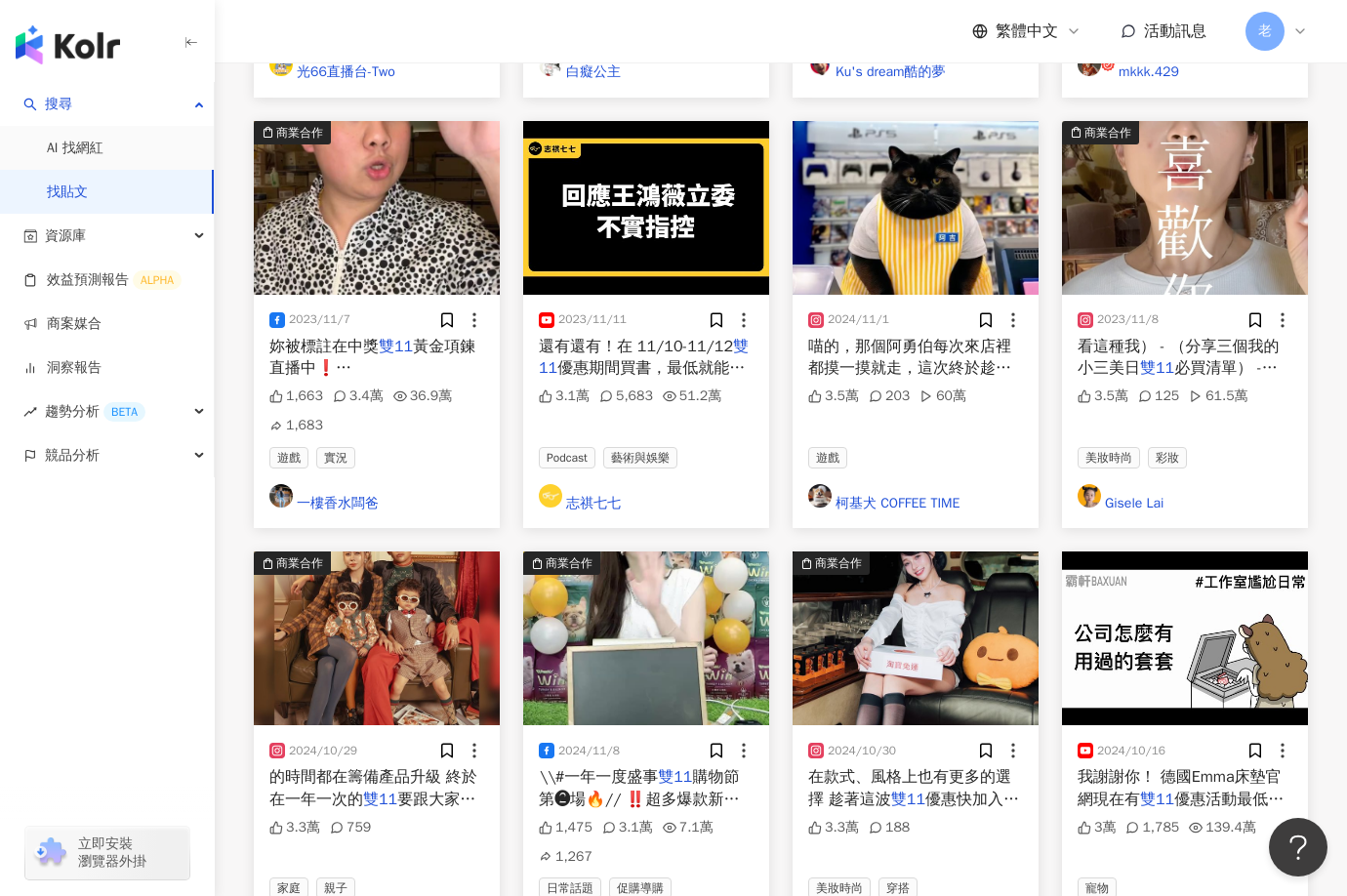 scroll, scrollTop: 3287, scrollLeft: 0, axis: vertical 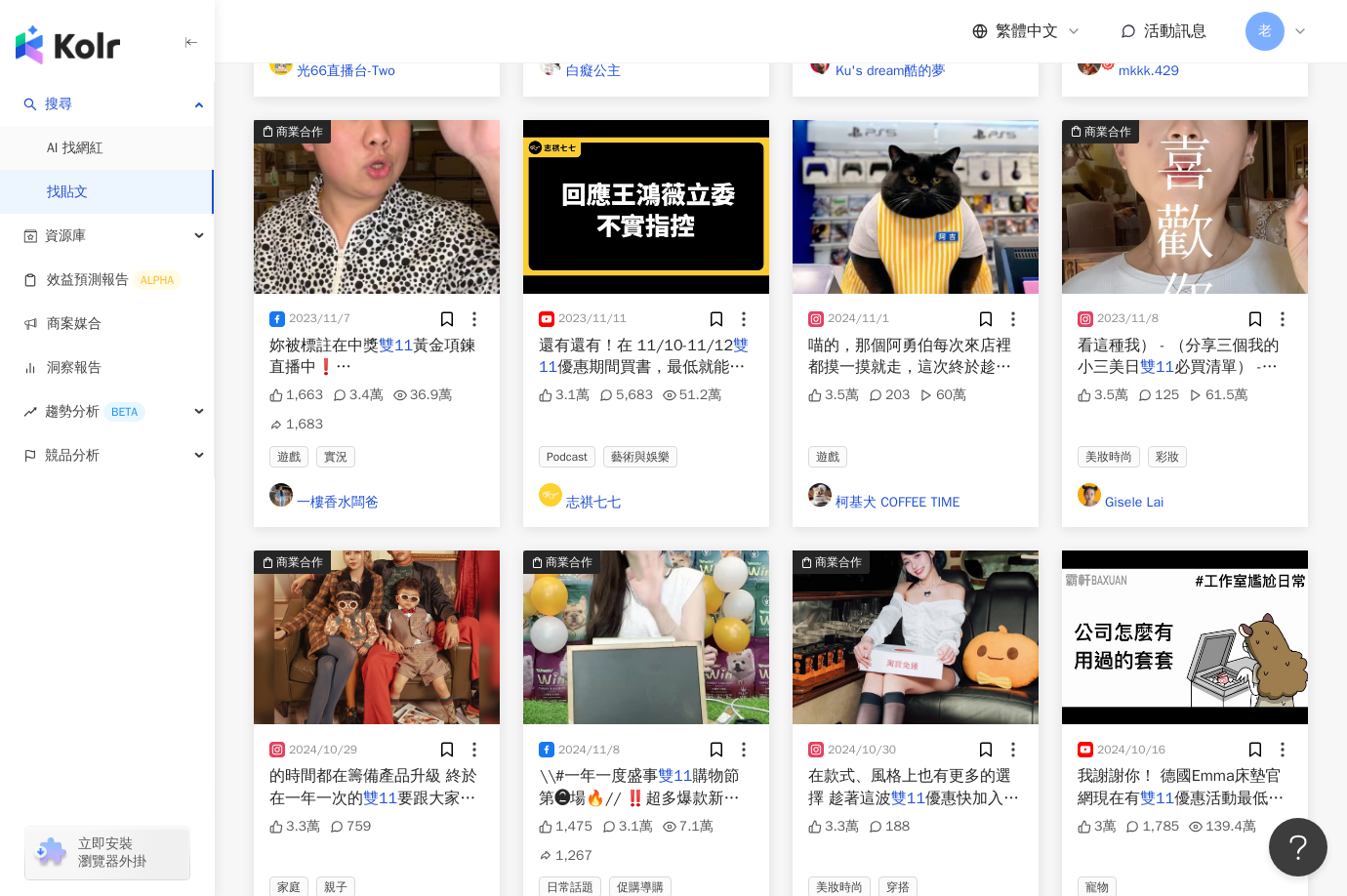 click on "看更多" at bounding box center [792, 978] 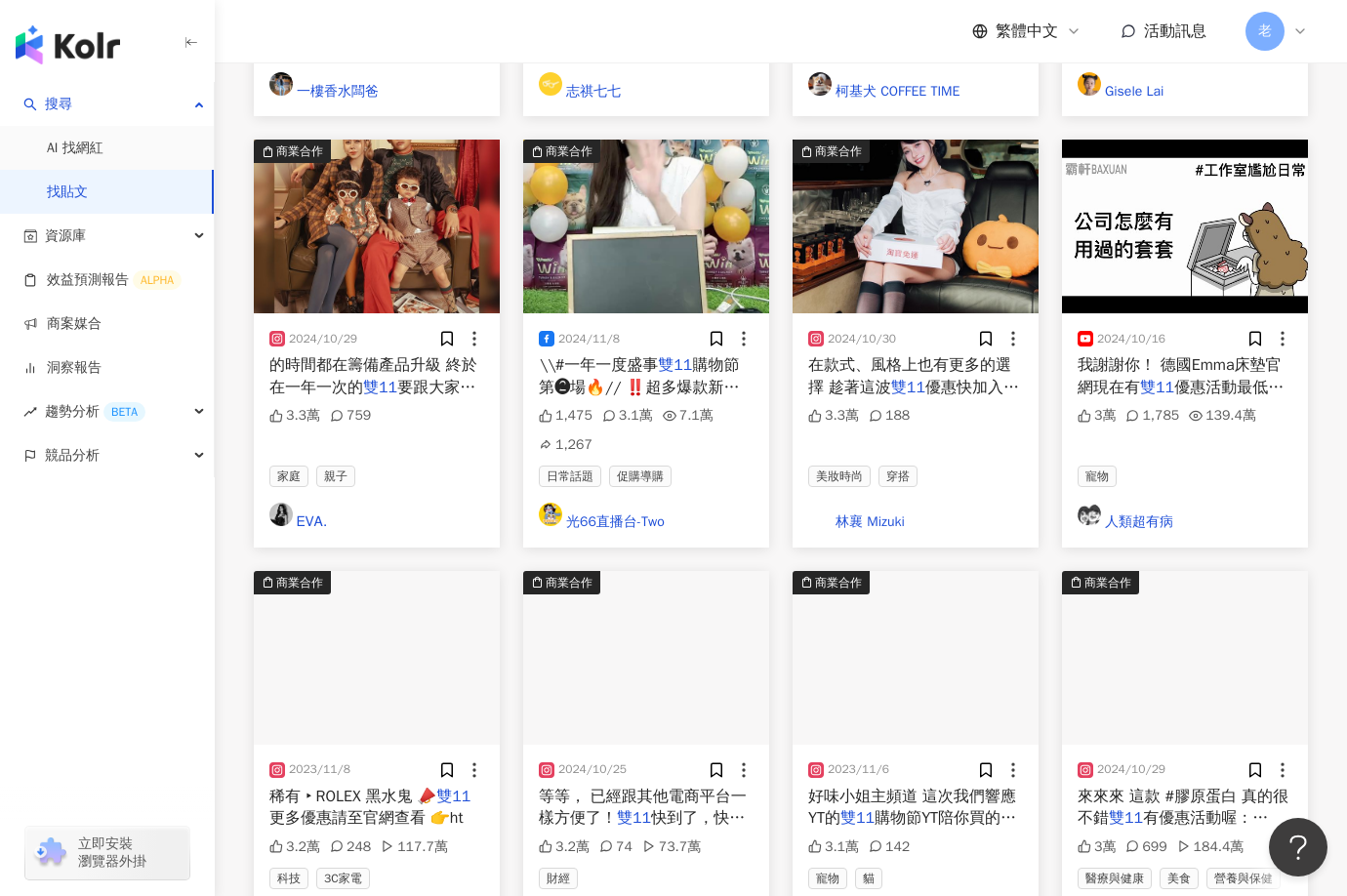 scroll, scrollTop: 3775, scrollLeft: 0, axis: vertical 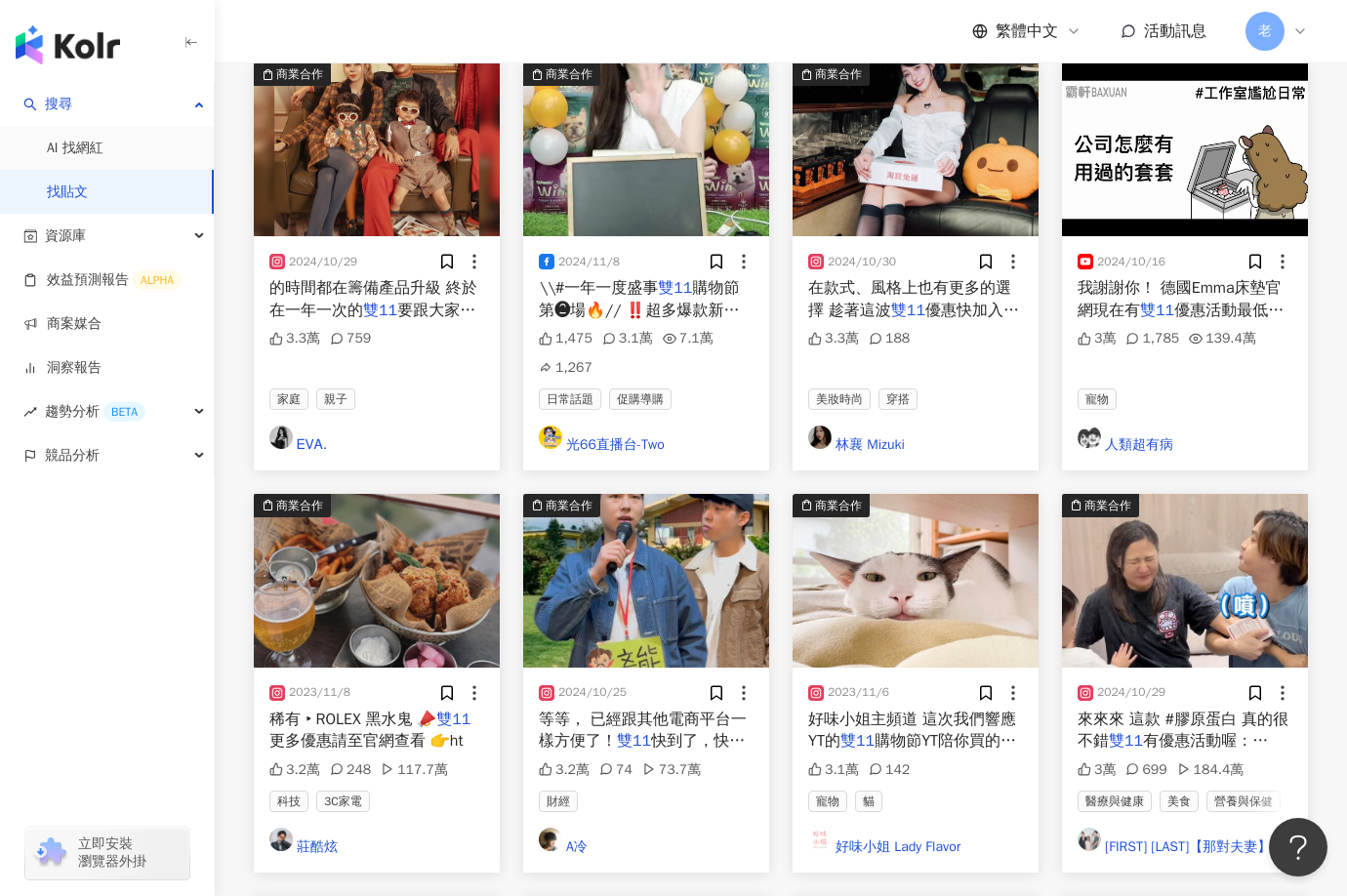 click on "2024/10/25 等等，
已經跟其他電商平台一樣方便了！
雙11 快到了，快來淘寶採購犒賞一下辛苦的 3.2萬 74 73.7萬 財經 A冷" at bounding box center [646, 770] 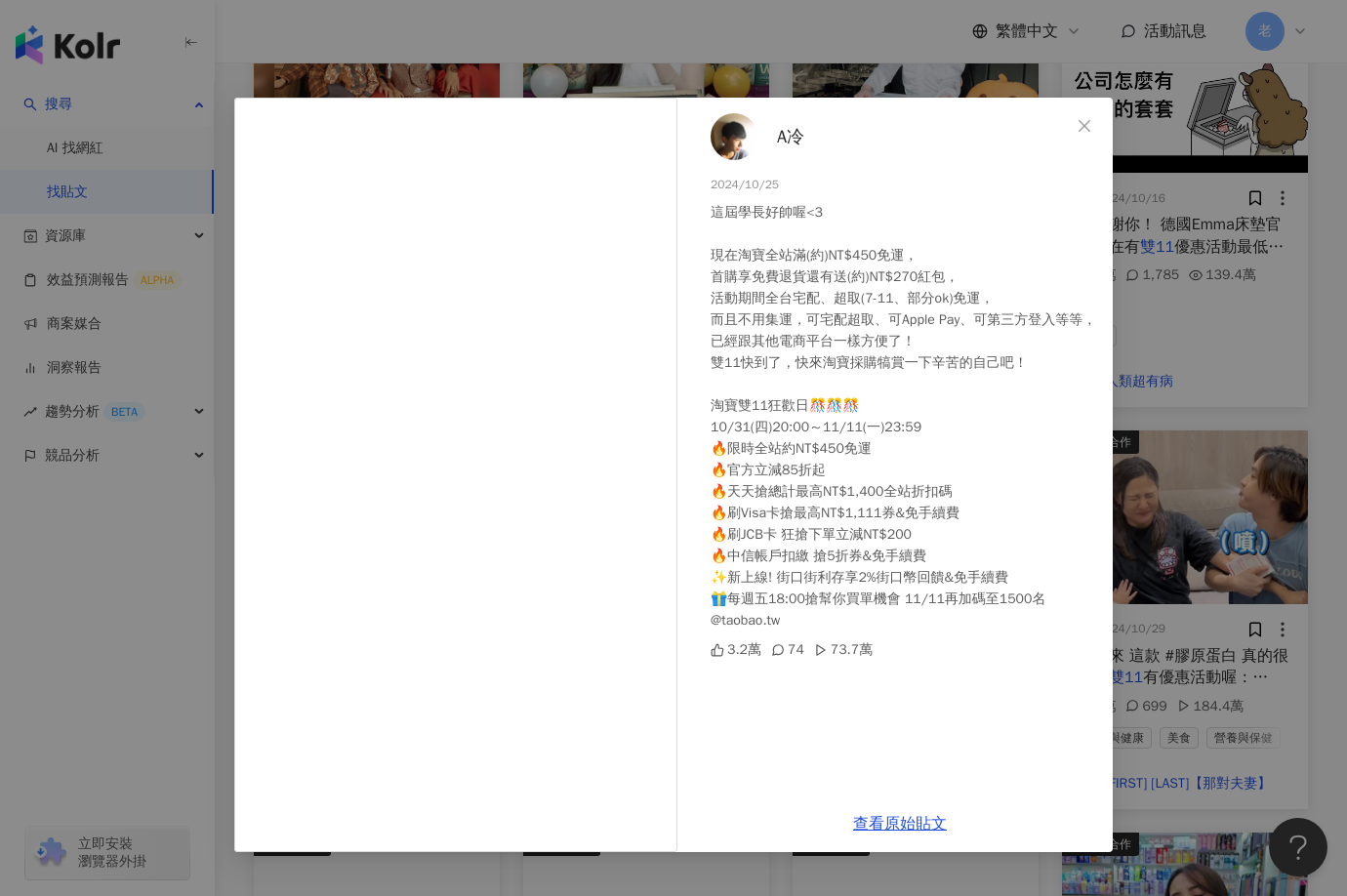 scroll, scrollTop: 3873, scrollLeft: 0, axis: vertical 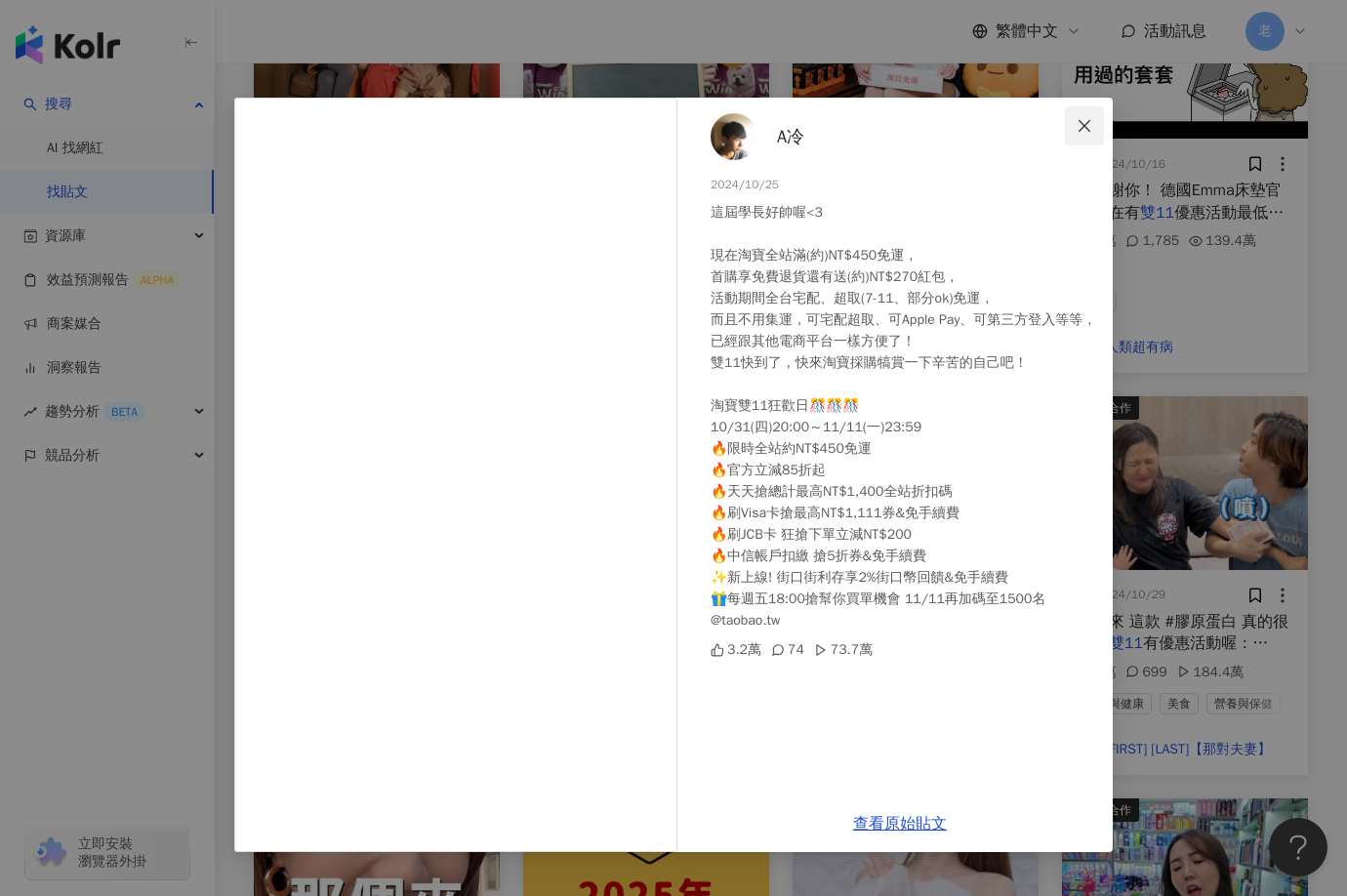 click 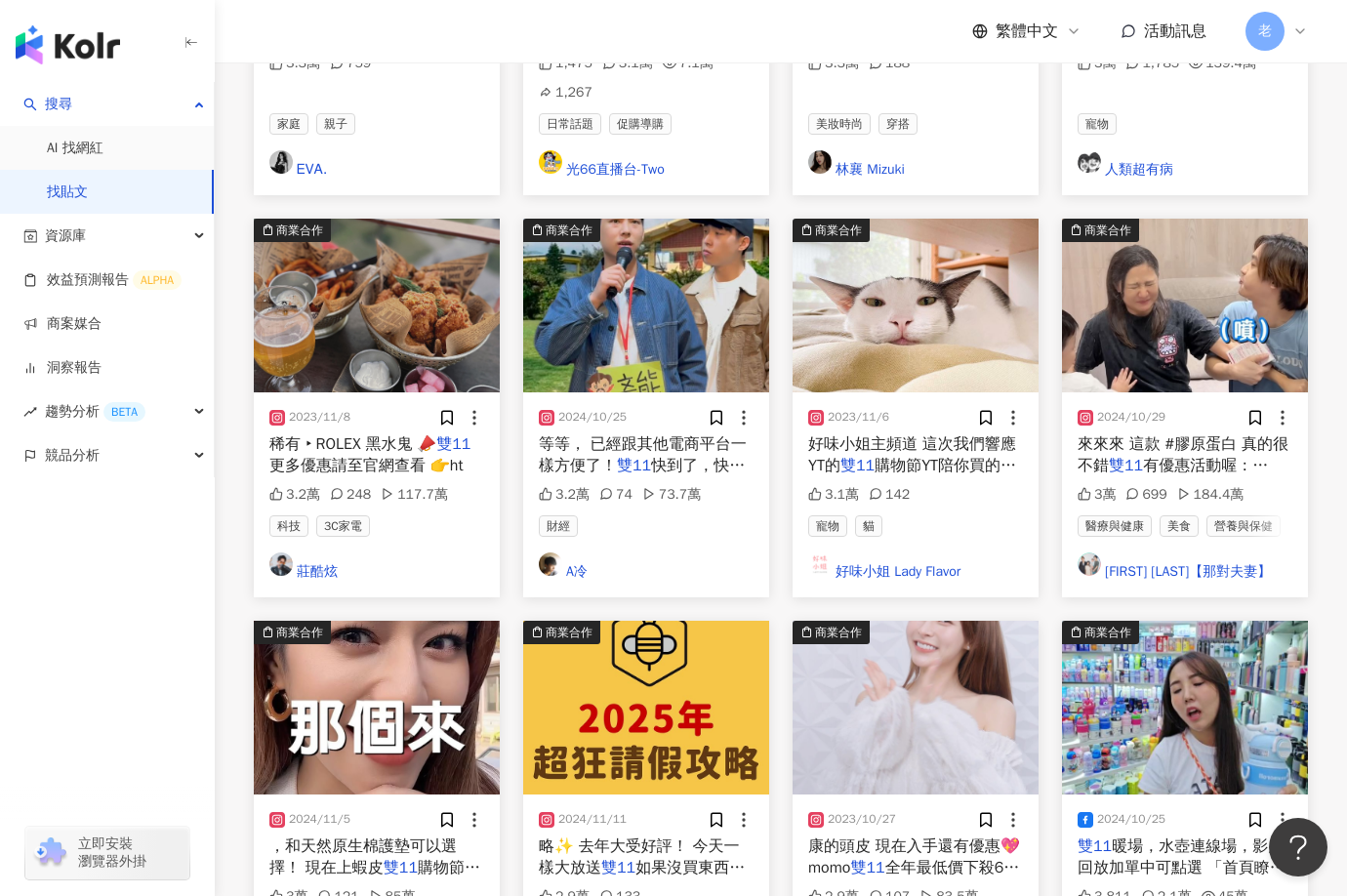scroll, scrollTop: 4068, scrollLeft: 0, axis: vertical 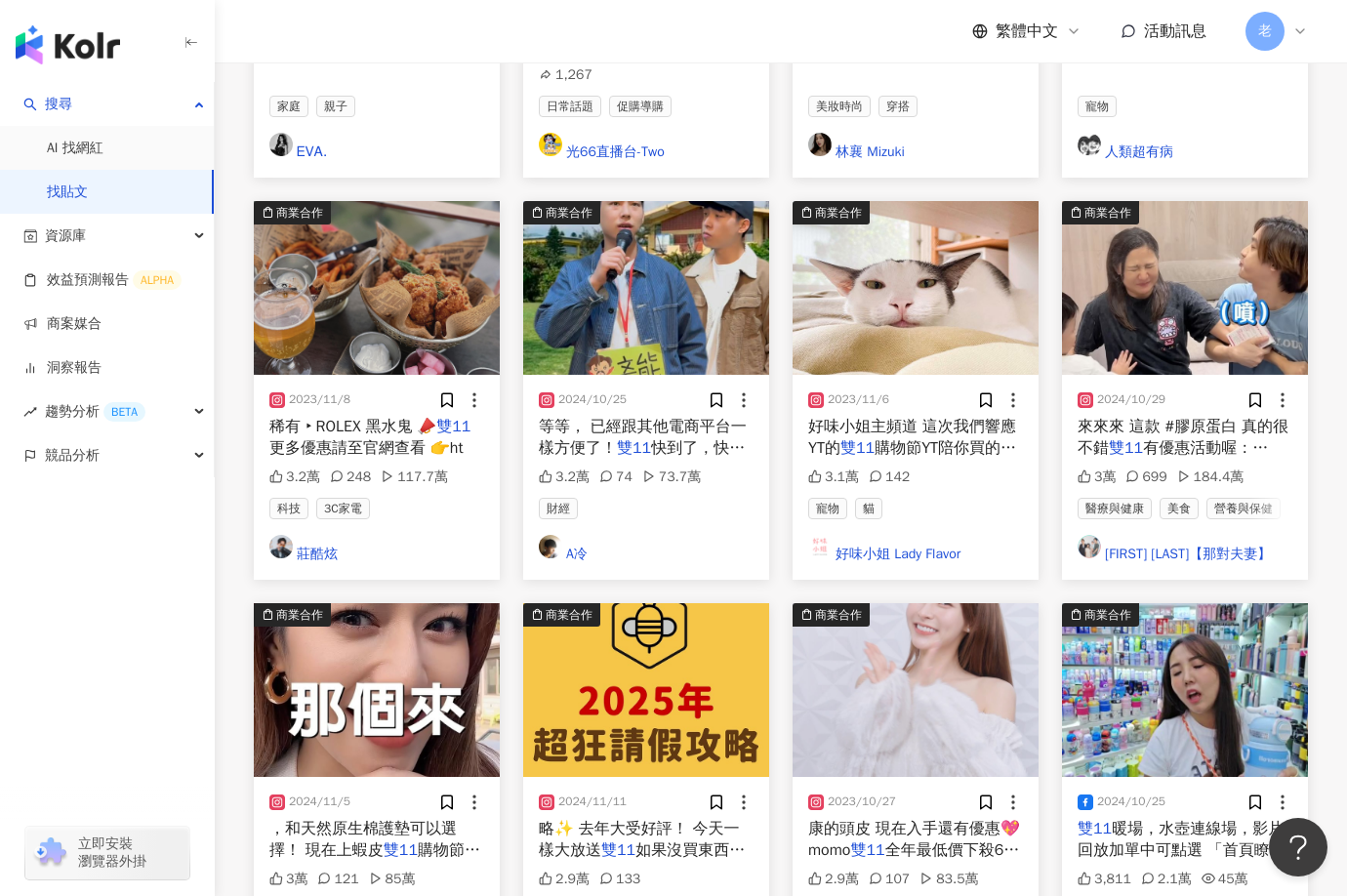 click on "，和天然原生棉護墊可以選擇！
現在上蝦皮" at bounding box center (363, 839) 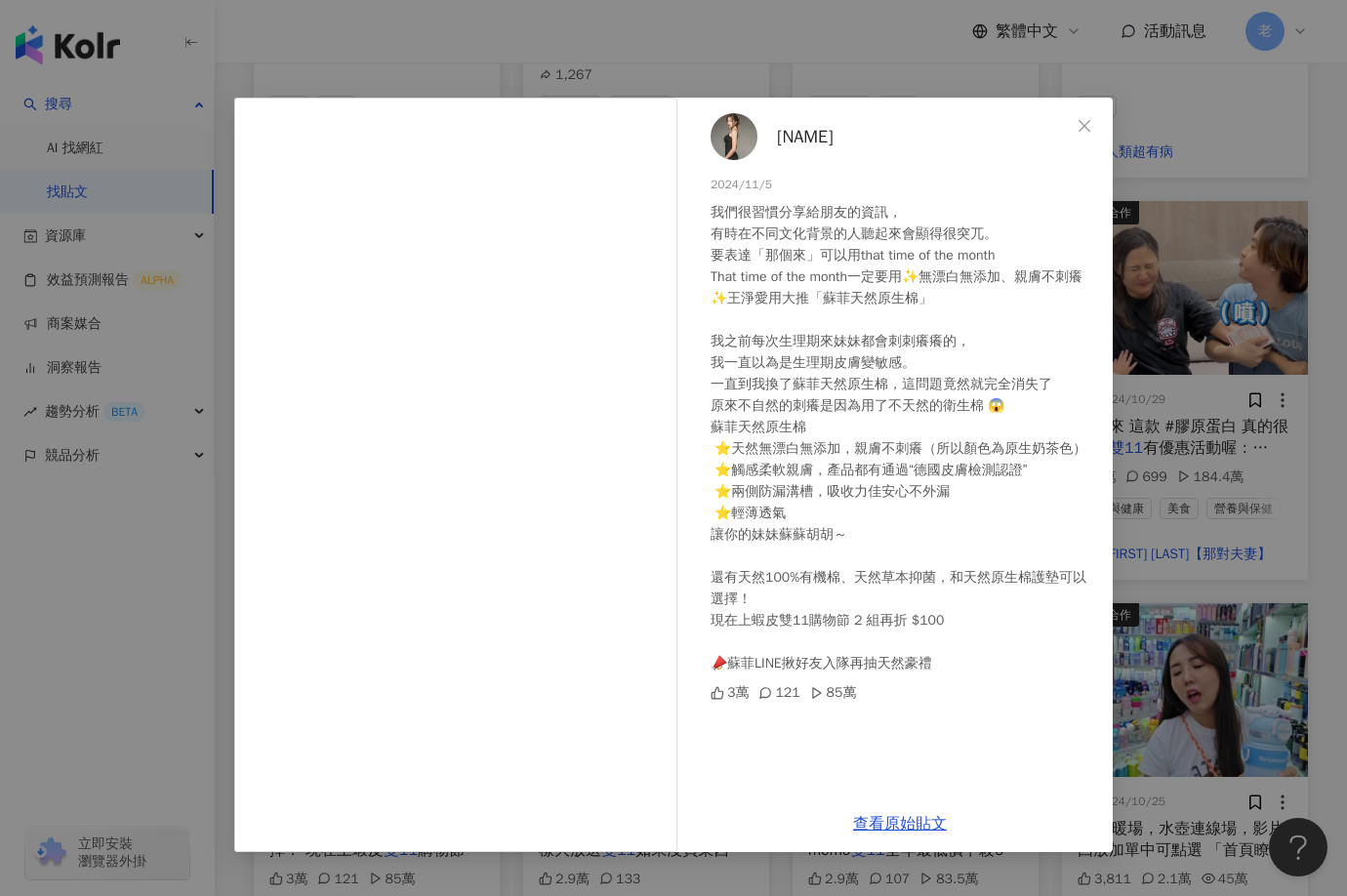 click on "[FIRST] [LAST] [DATE] 3萬 121 85萬 查看原始貼文" at bounding box center (674, 448) 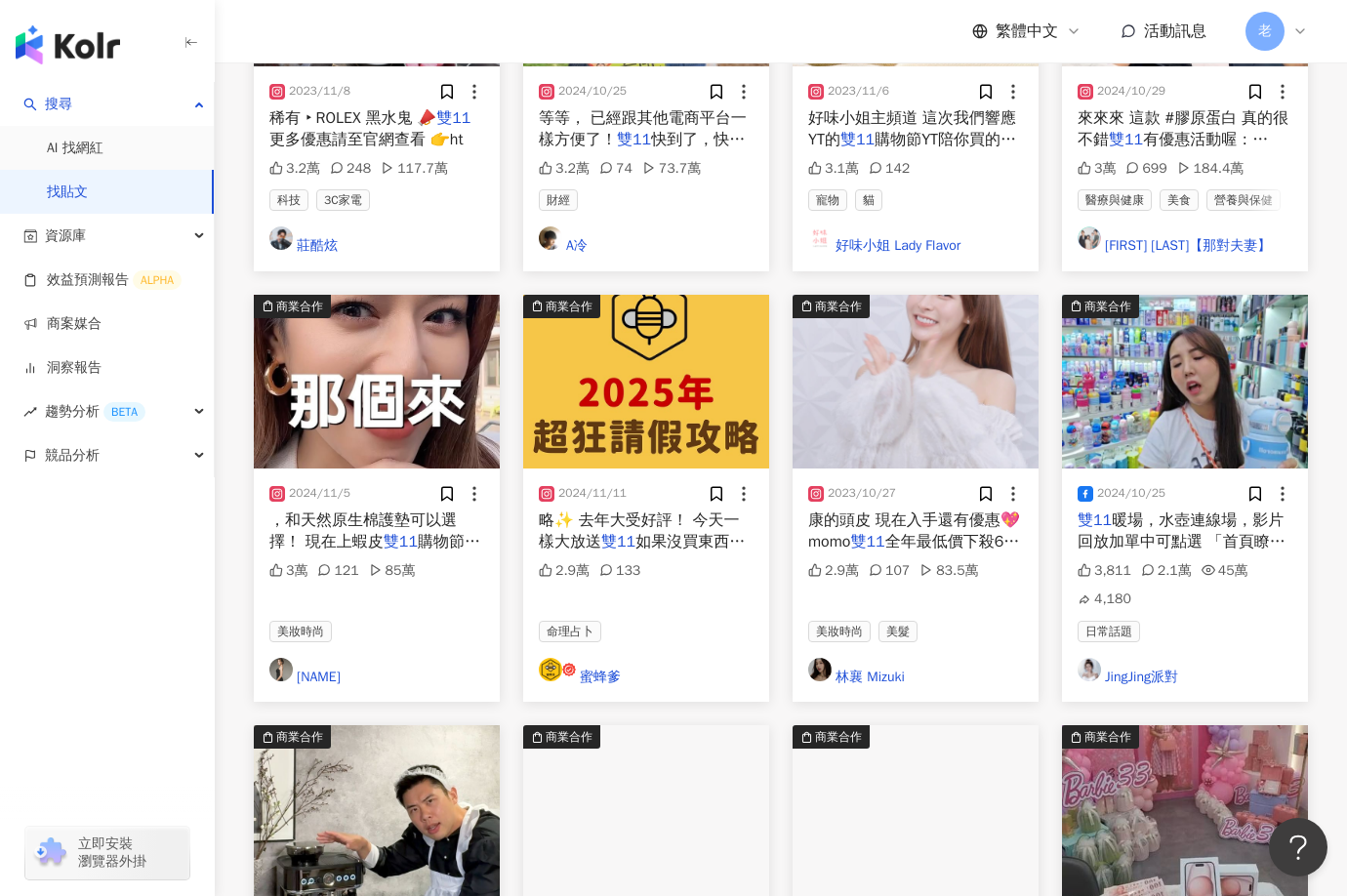 scroll, scrollTop: 4459, scrollLeft: 0, axis: vertical 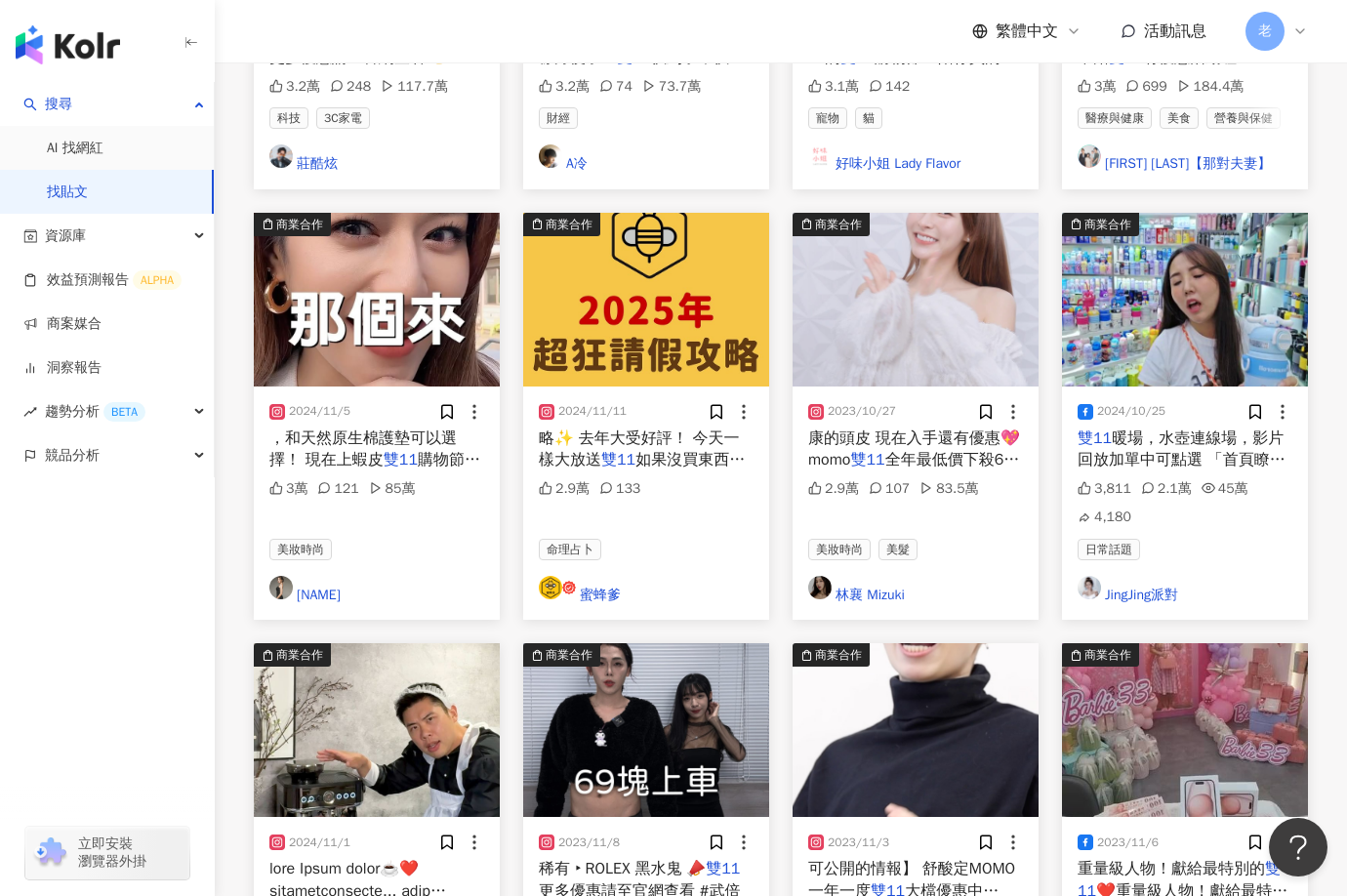 click at bounding box center [374, 1207] 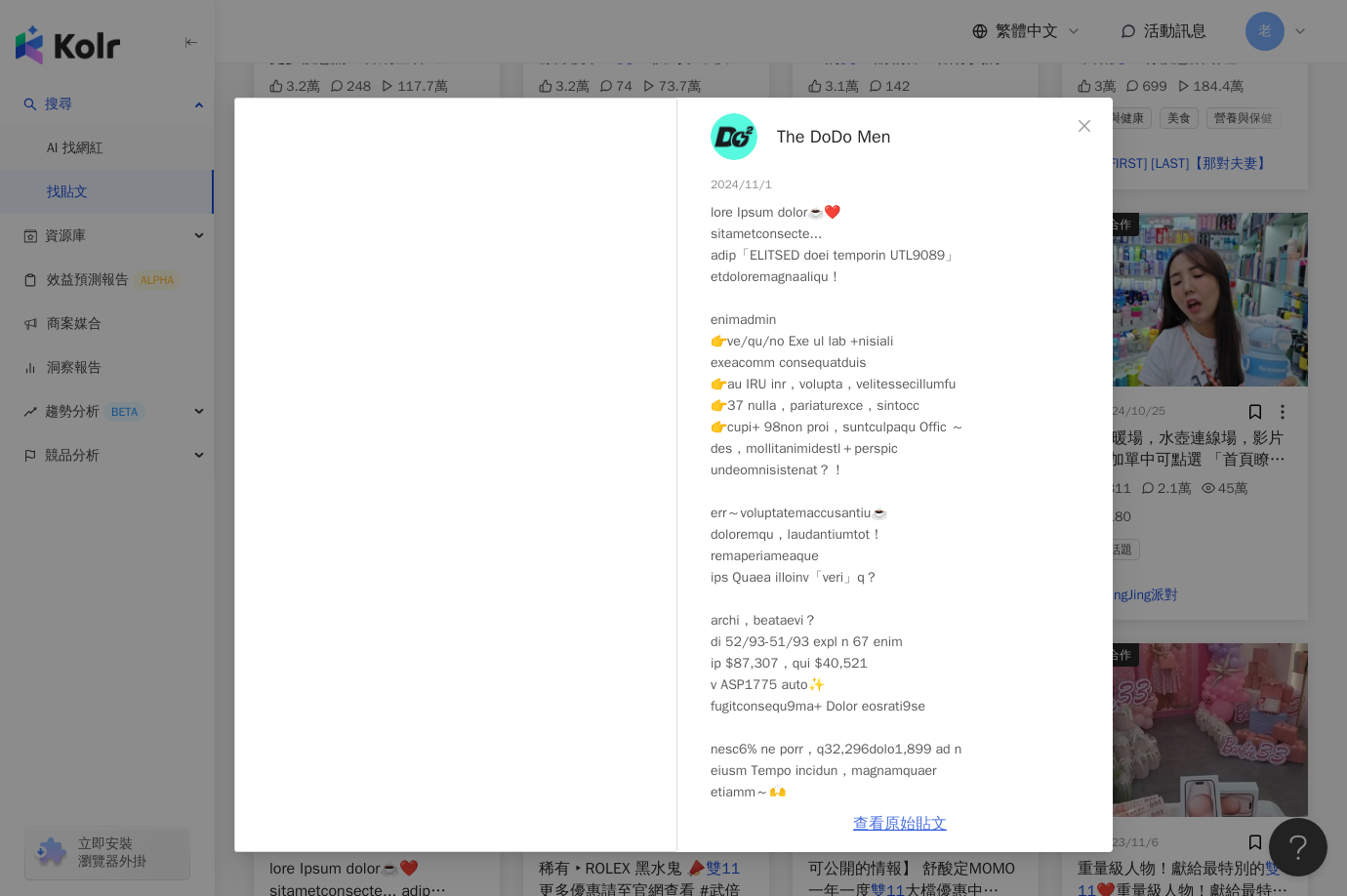 click on "查看原始貼文" at bounding box center (900, 824) 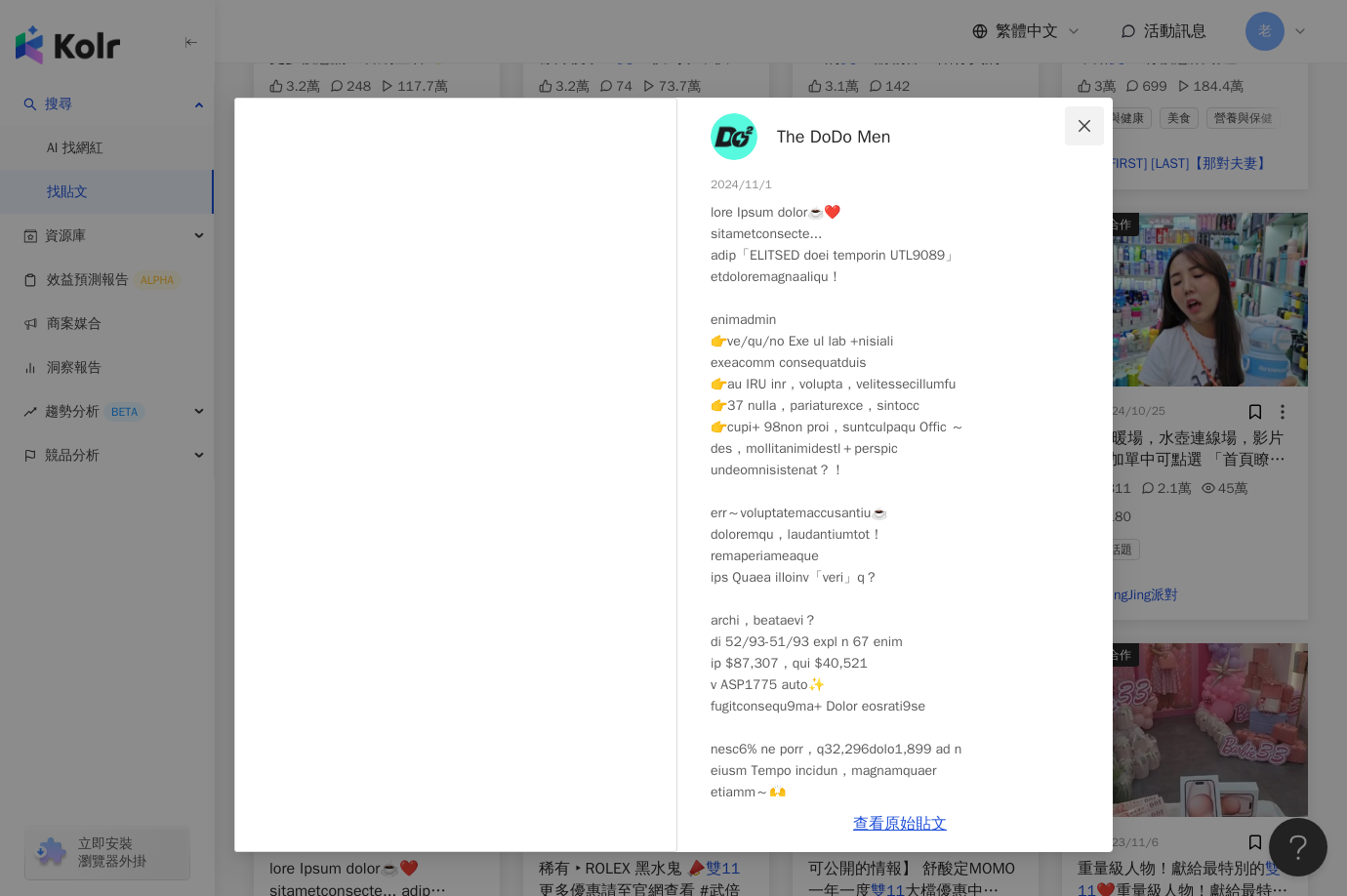 click 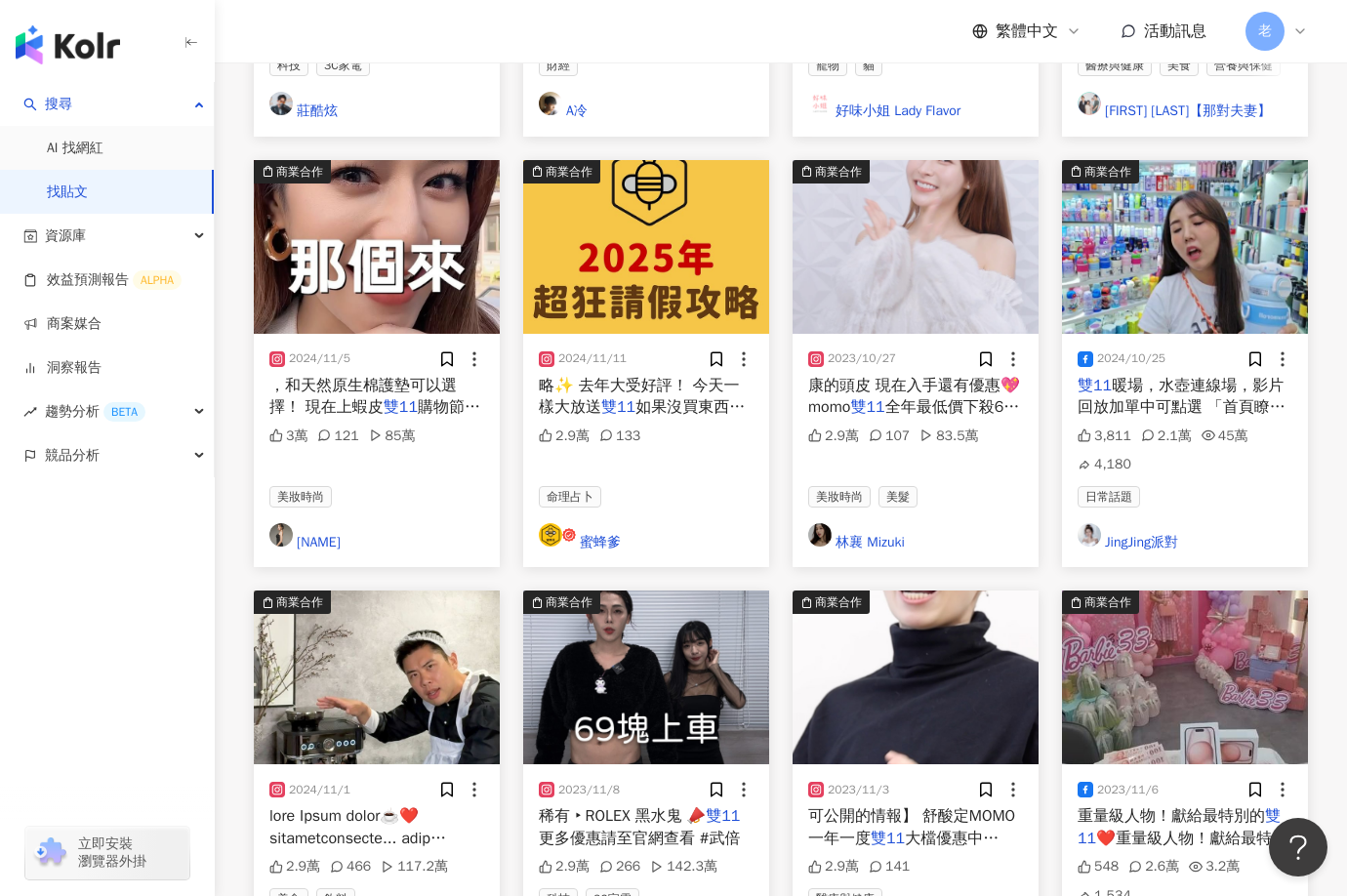 scroll, scrollTop: 4556, scrollLeft: 0, axis: vertical 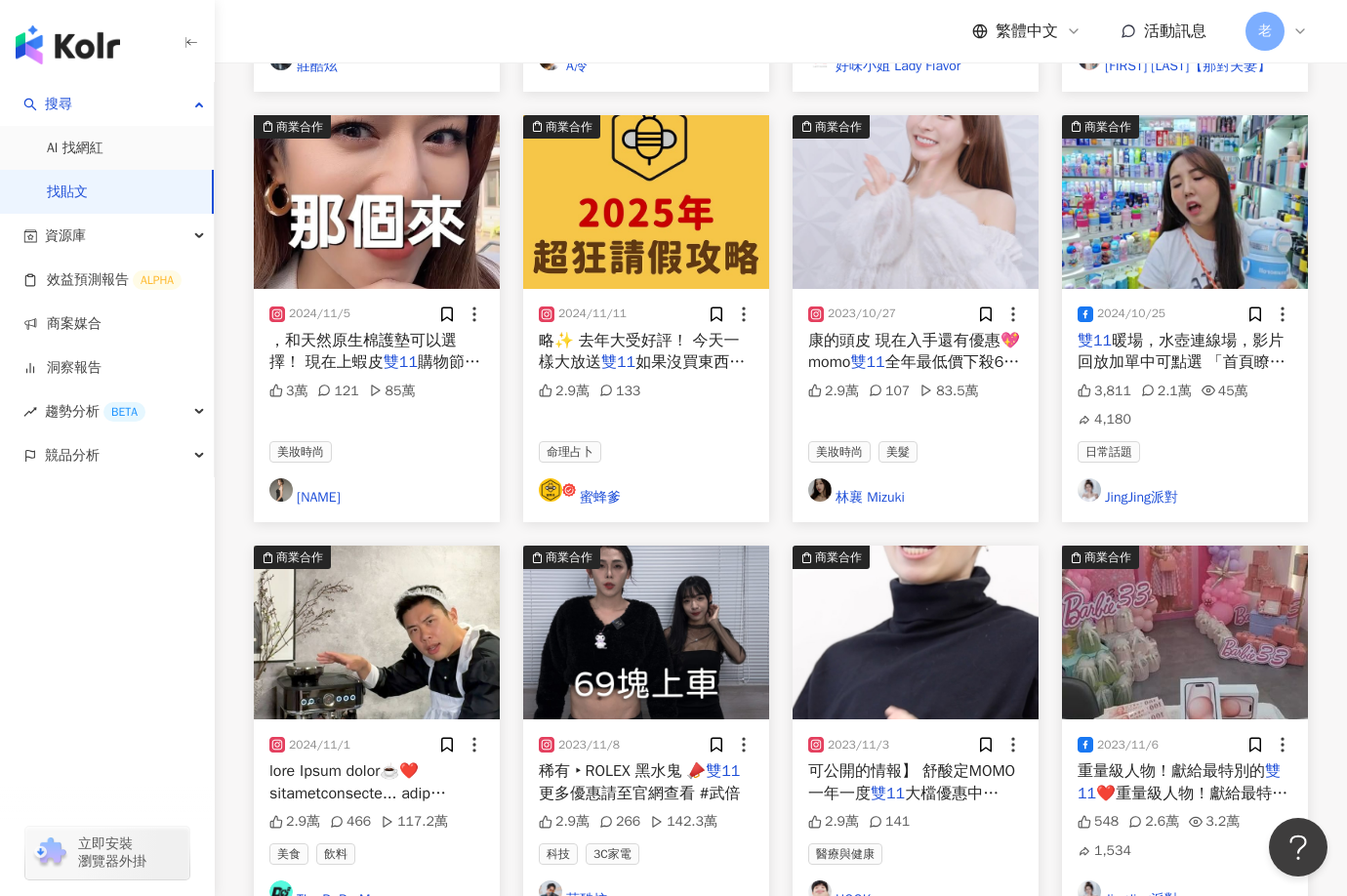 click on "看更多" at bounding box center [792, 945] 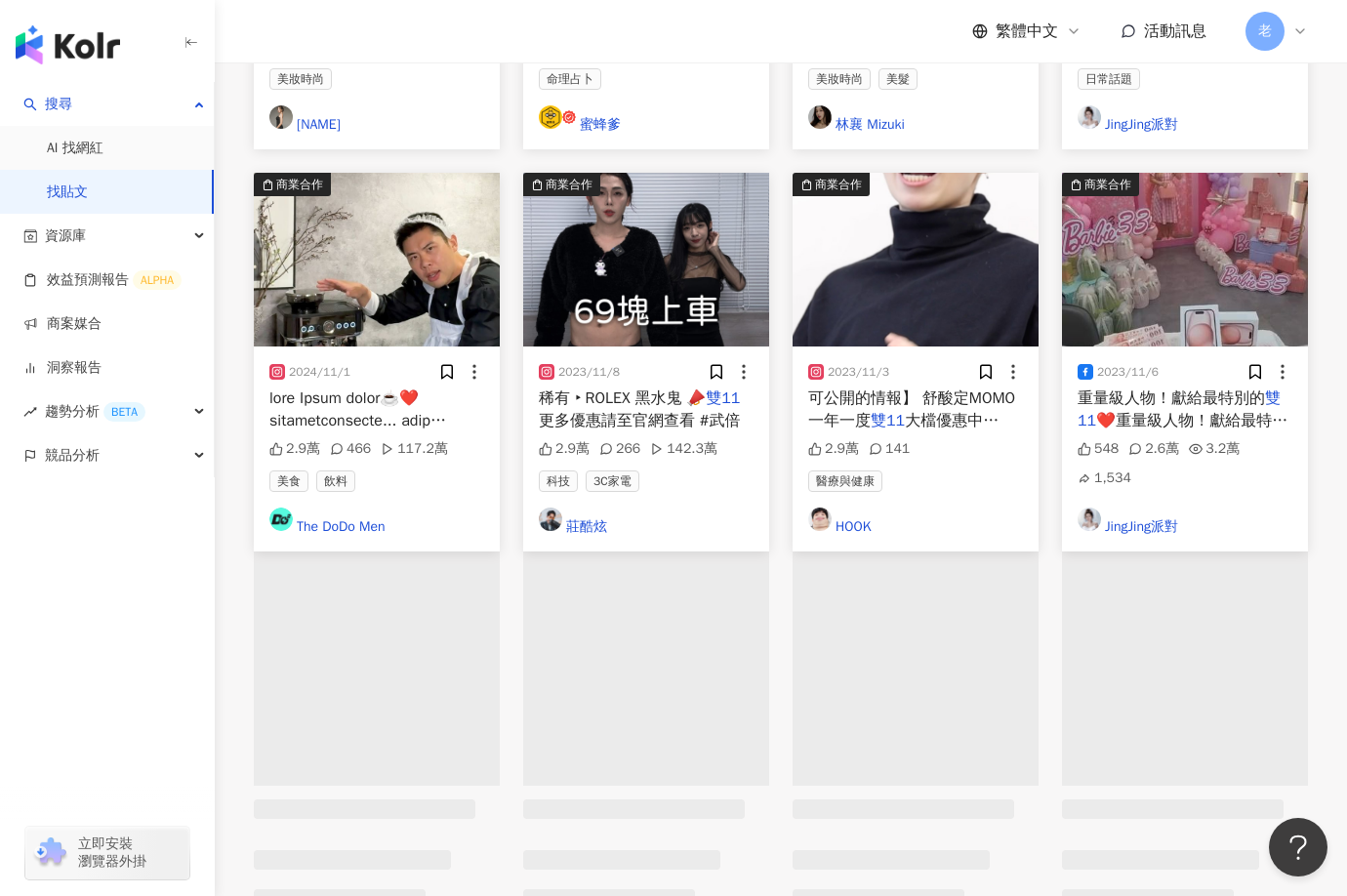 scroll, scrollTop: 4947, scrollLeft: 0, axis: vertical 